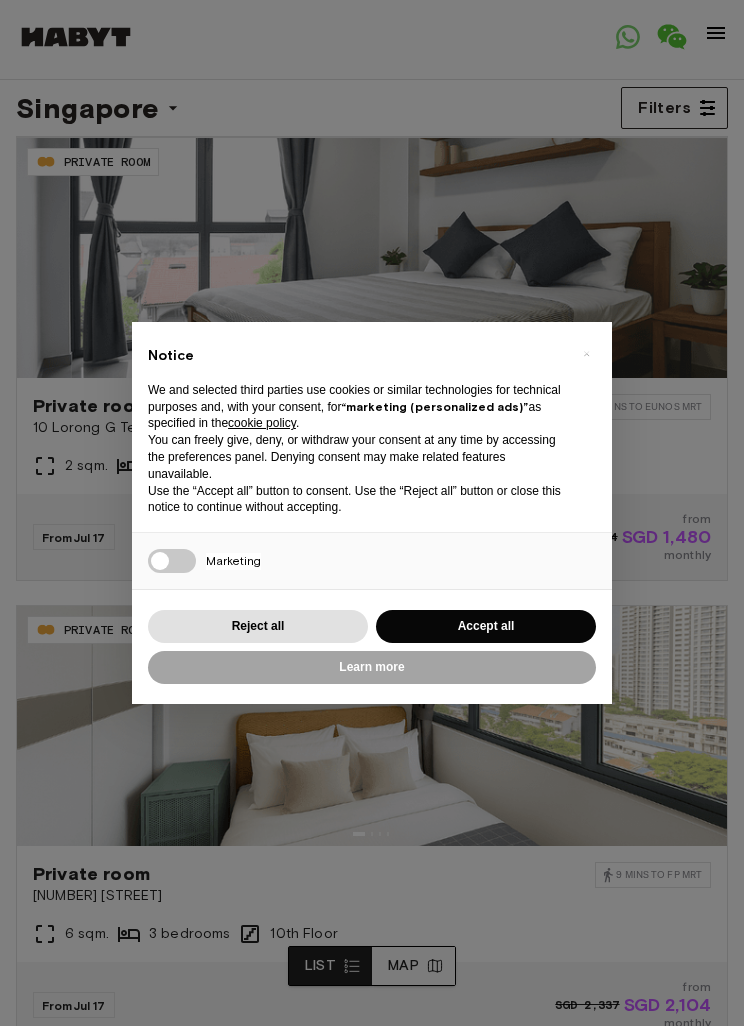 scroll, scrollTop: 0, scrollLeft: 0, axis: both 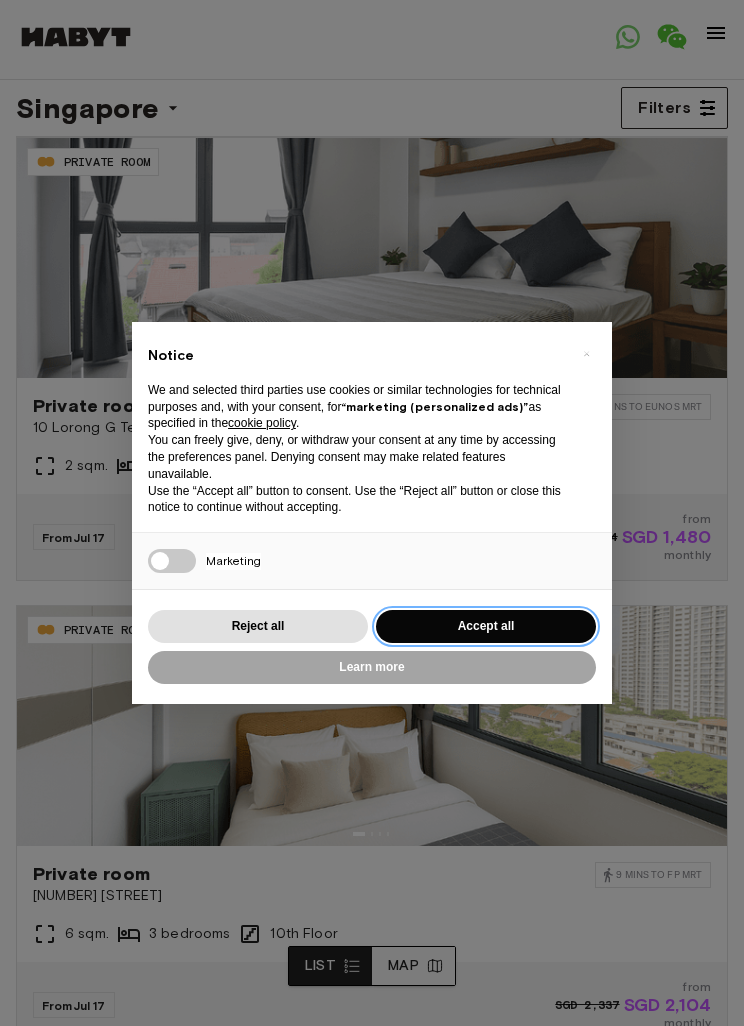 click on "Accept all" at bounding box center [486, 626] 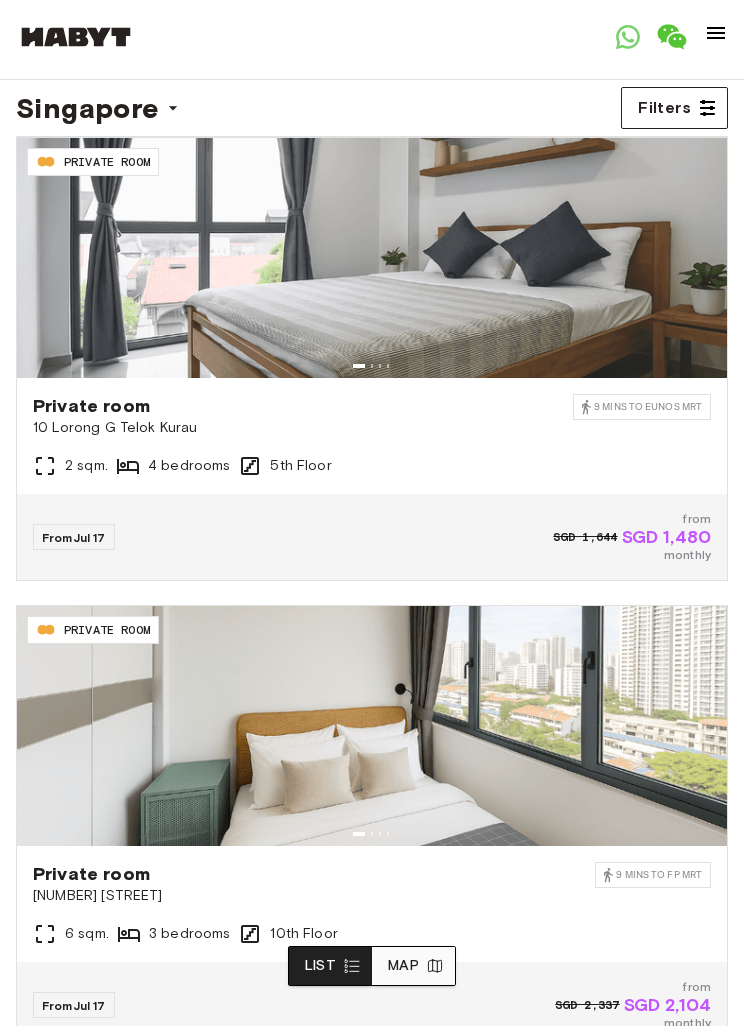 scroll, scrollTop: 0, scrollLeft: 0, axis: both 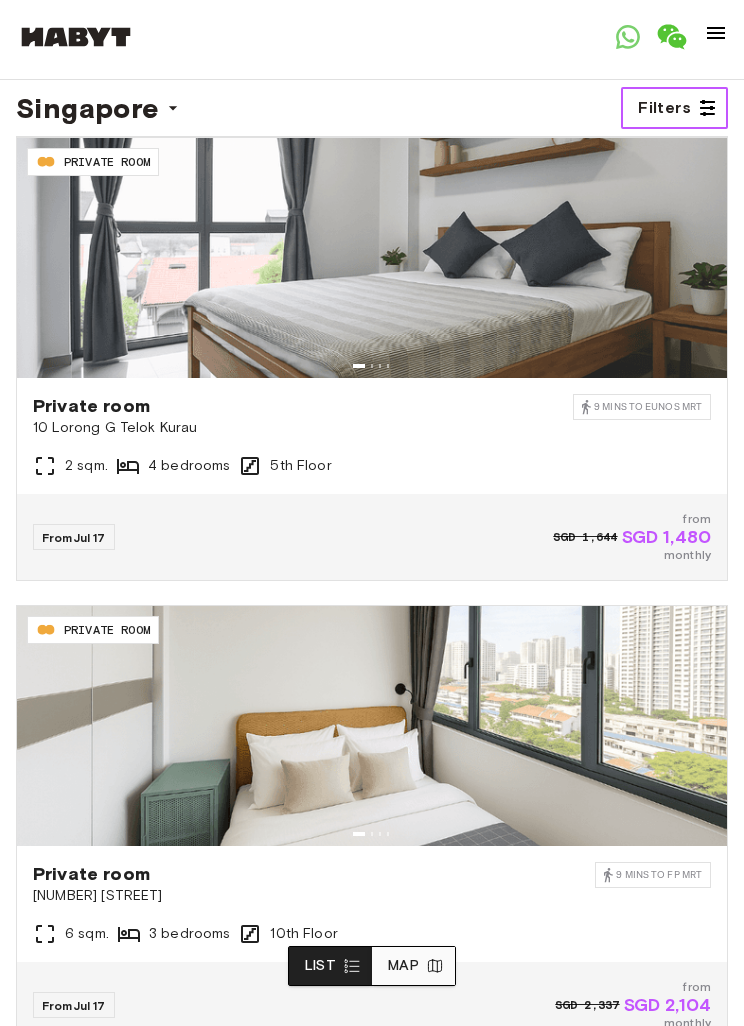click on "Filters" at bounding box center (664, 108) 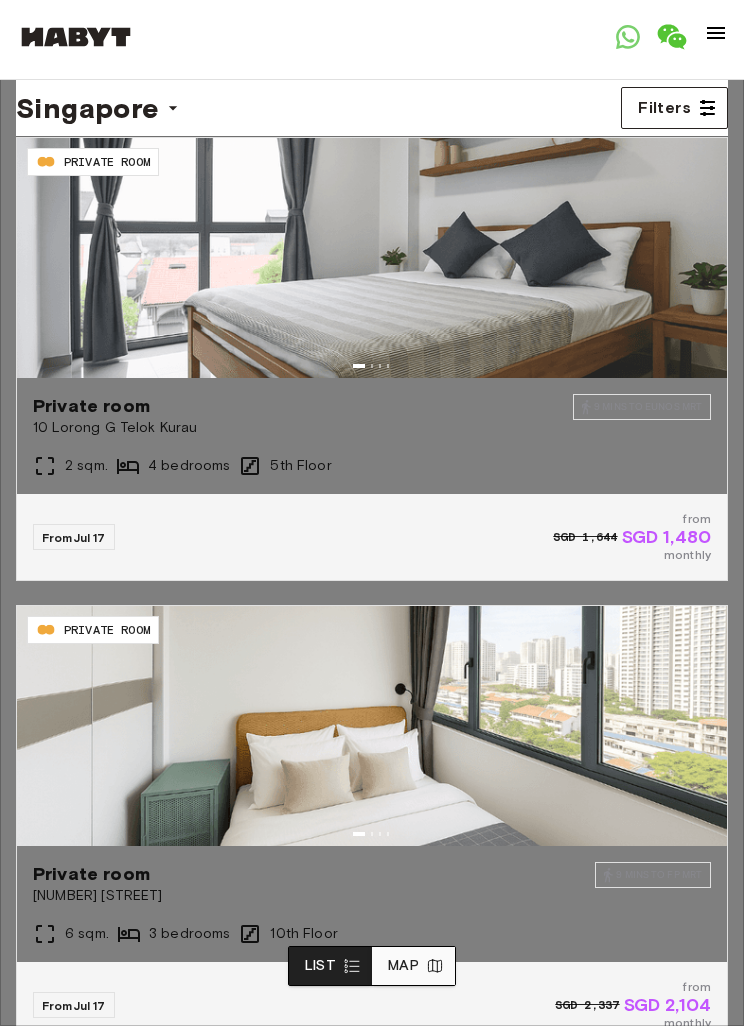 click on "Studio" at bounding box center (372, 3295) 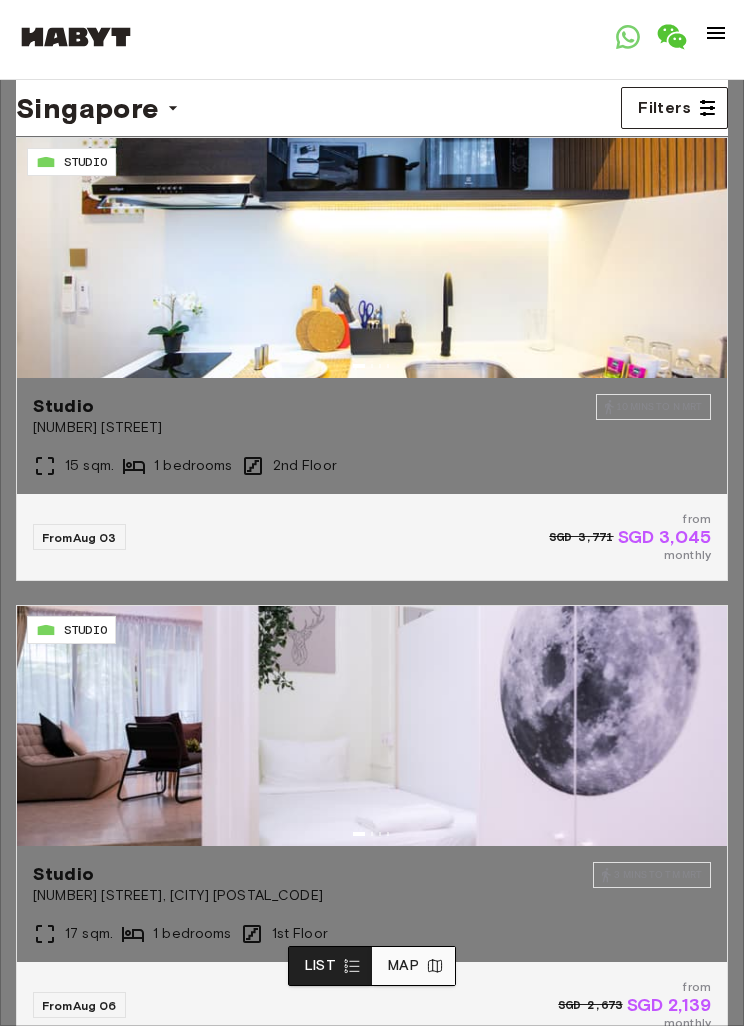 click at bounding box center [372, 513] 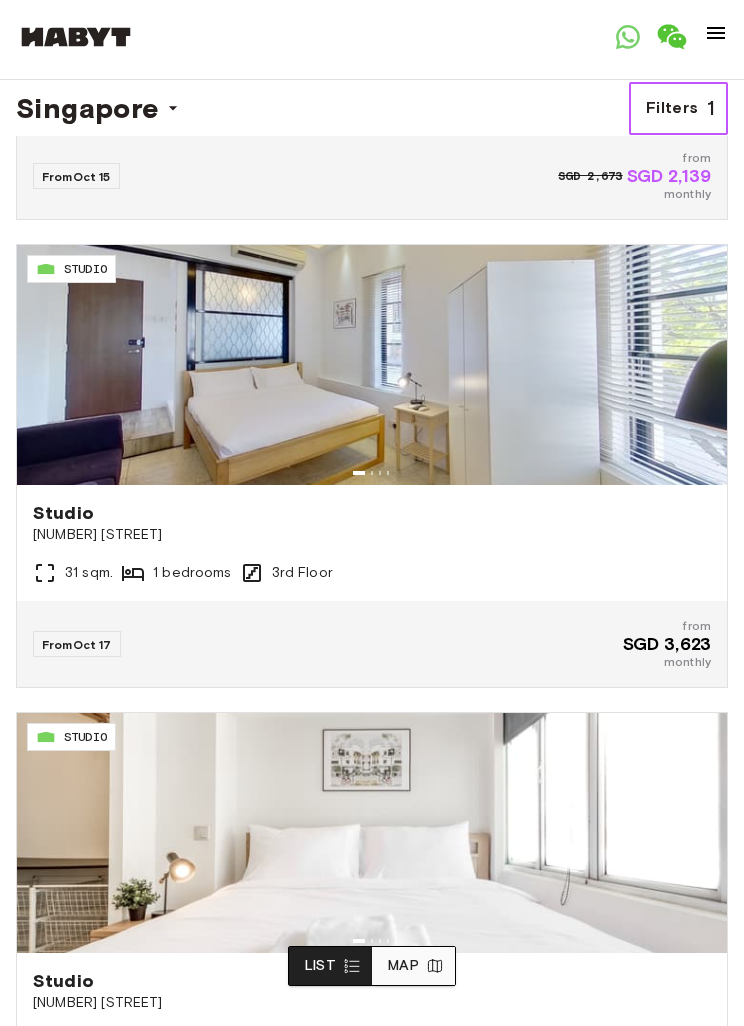 scroll, scrollTop: 6967, scrollLeft: 0, axis: vertical 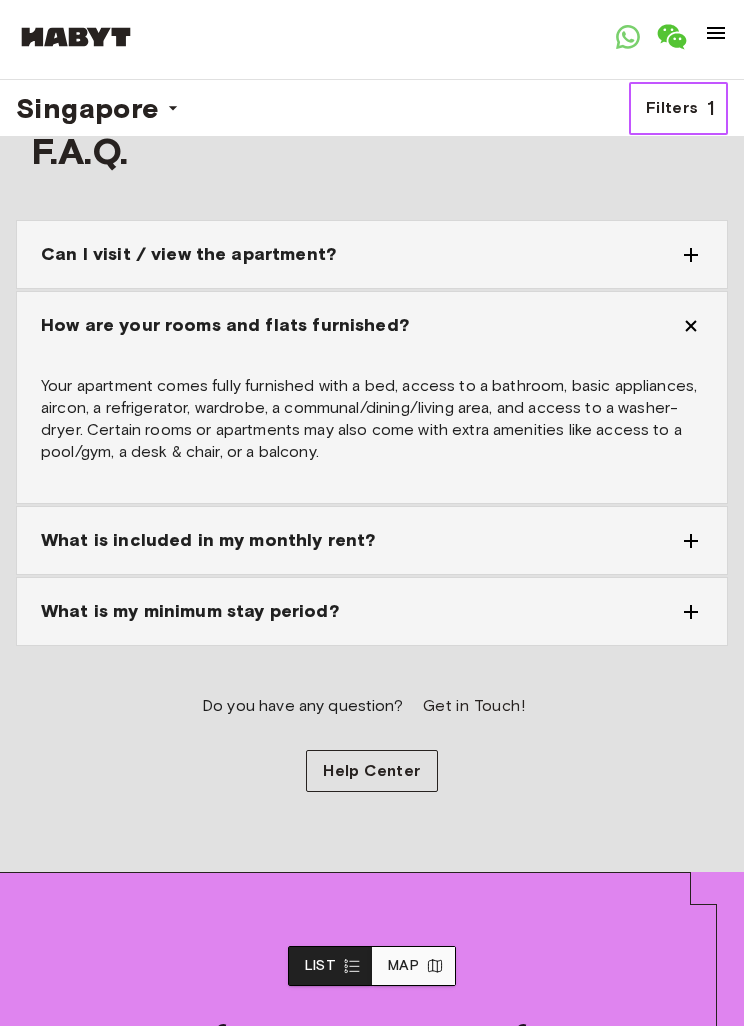 click on "Filters" at bounding box center (672, 108) 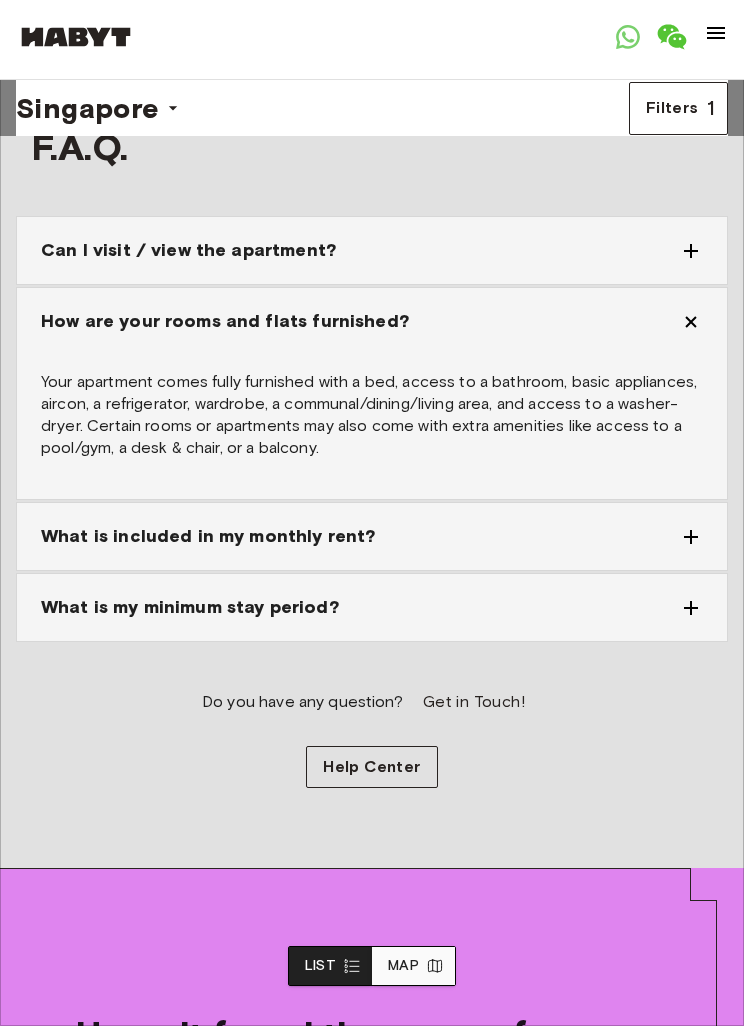 scroll, scrollTop: 11168, scrollLeft: 0, axis: vertical 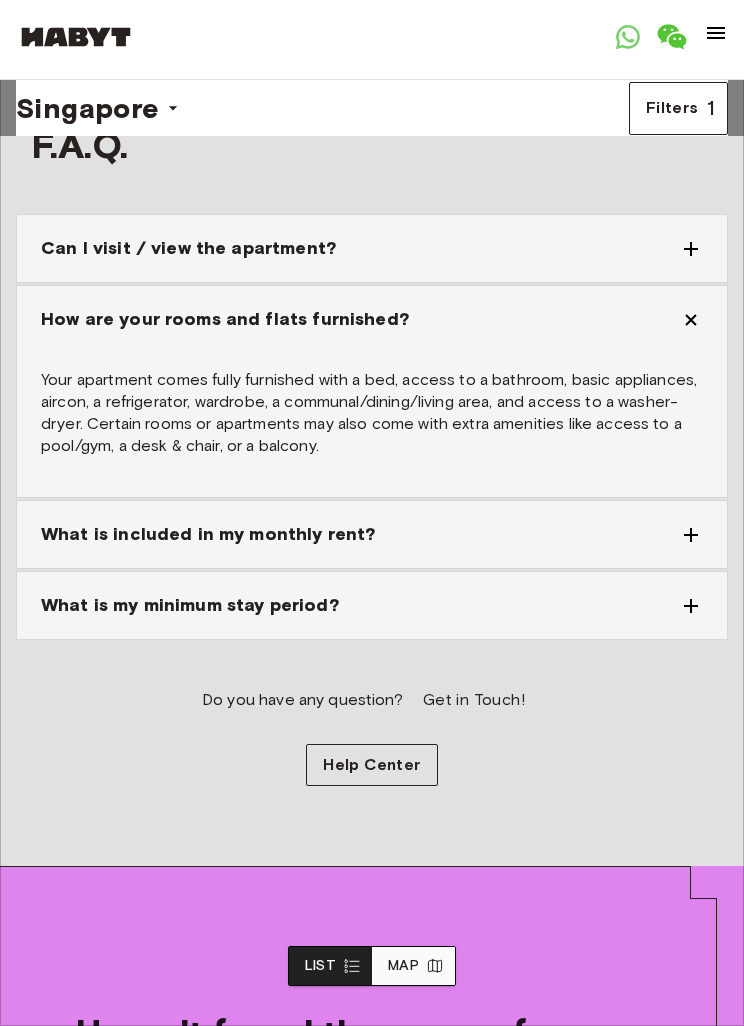 click on "Private apartment" at bounding box center (372, 3247) 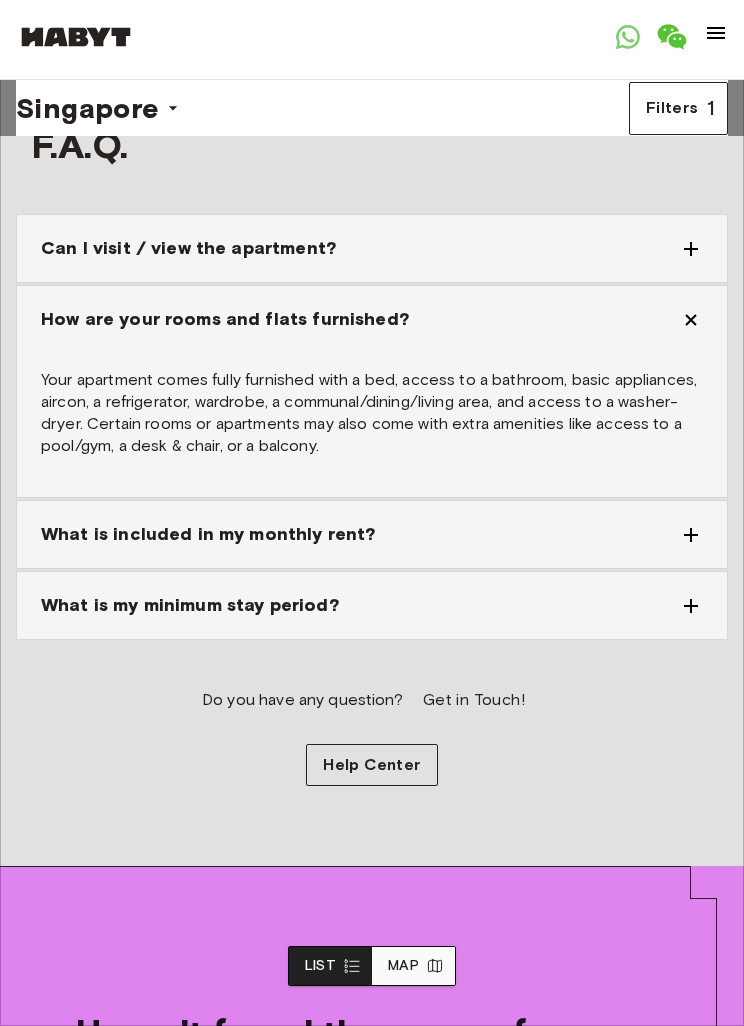 click on "Apply" at bounding box center (30, 7589) 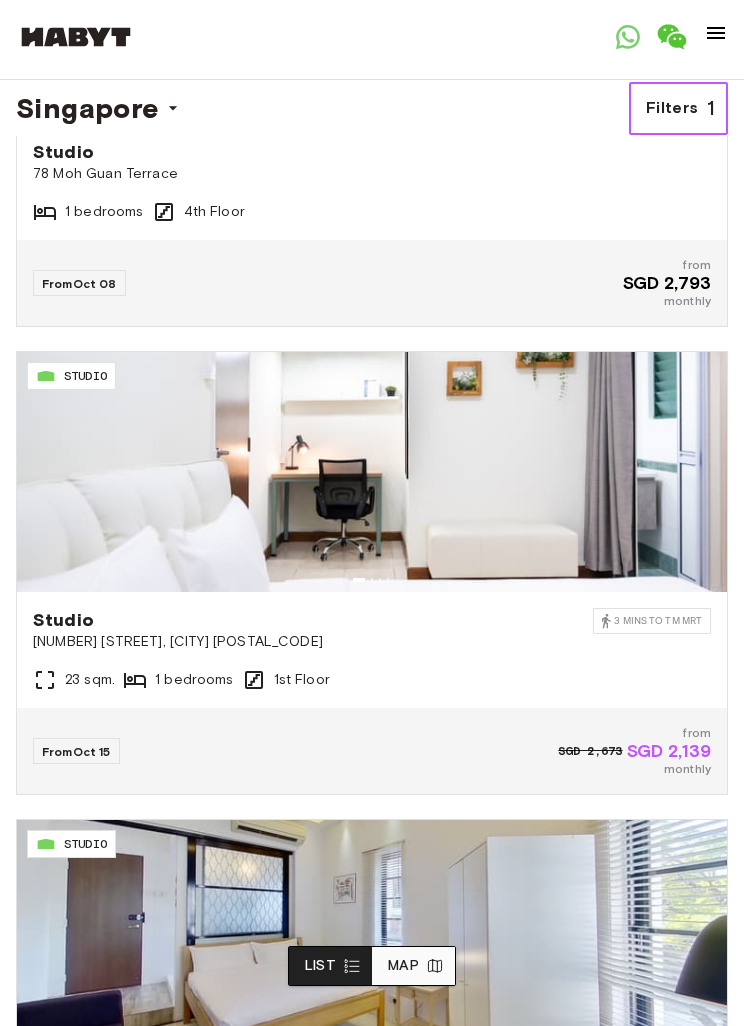 scroll, scrollTop: 7740, scrollLeft: 0, axis: vertical 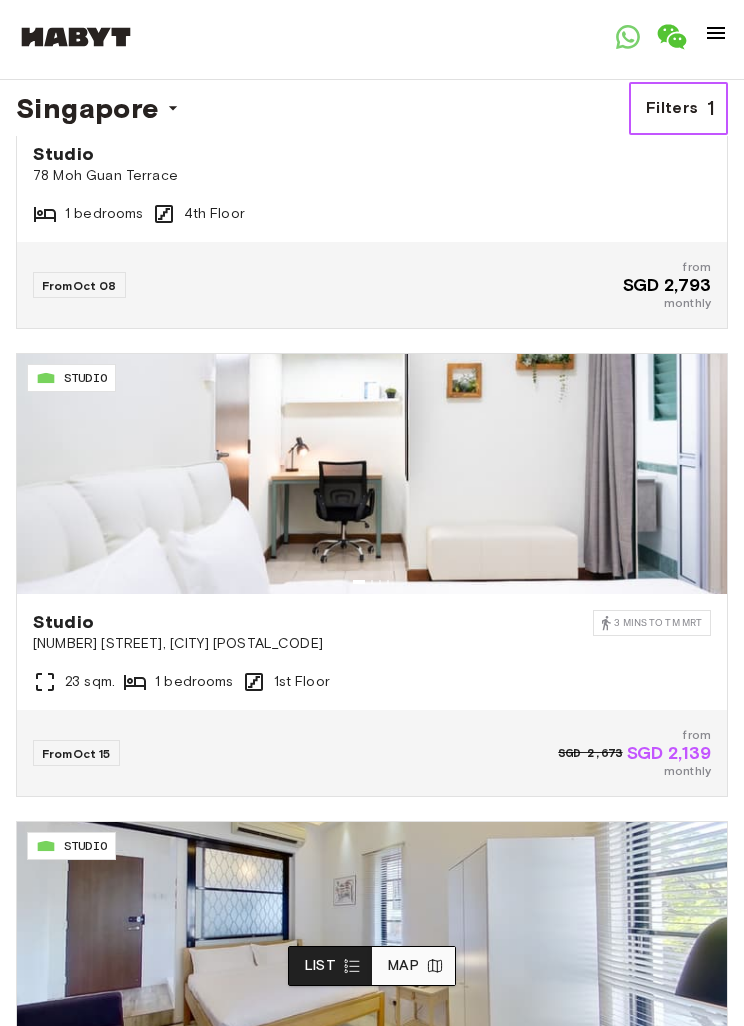 click at bounding box center [372, 474] 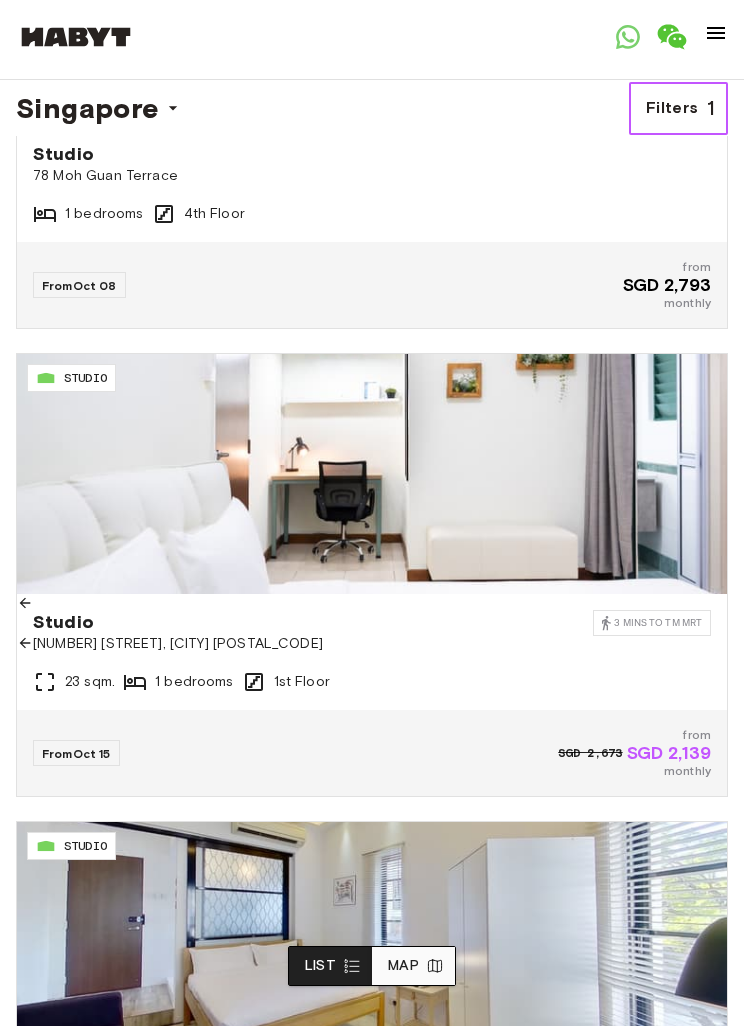 click on "1" at bounding box center (711, 108) 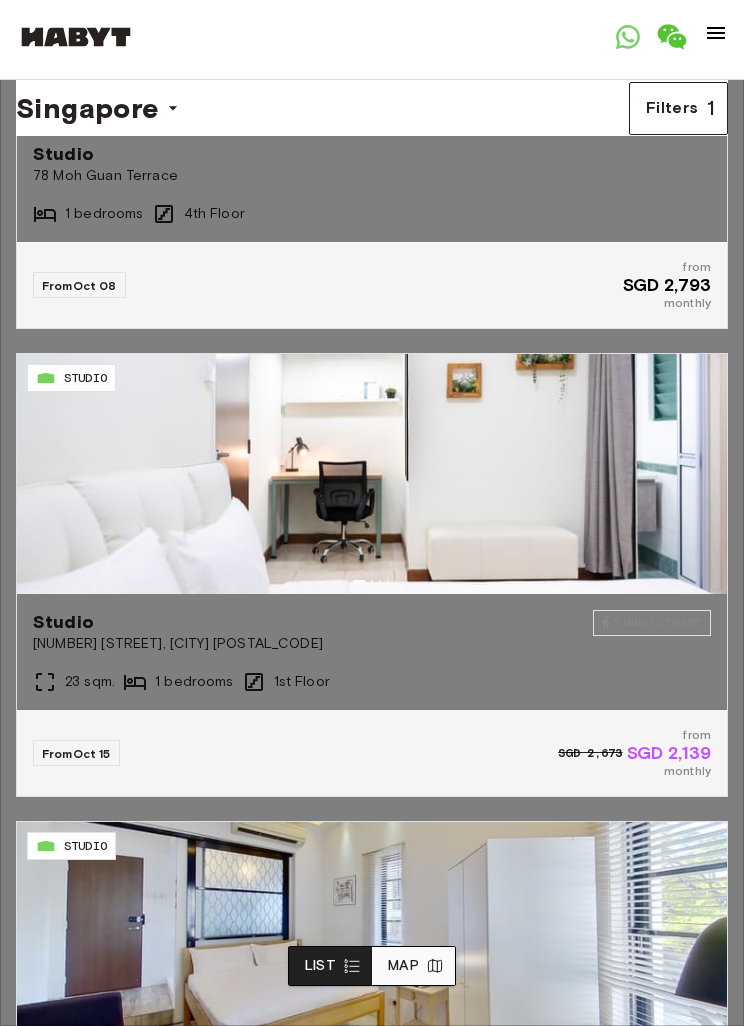 click on "Studio" at bounding box center (372, 3295) 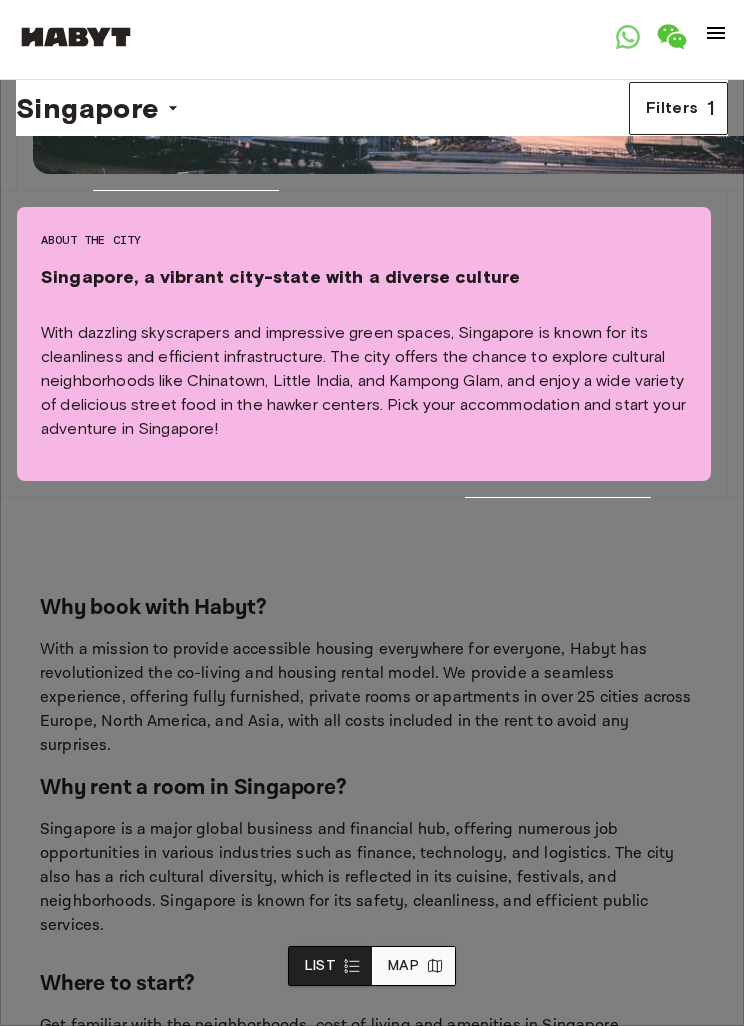click on "Private apartment" at bounding box center (372, 3247) 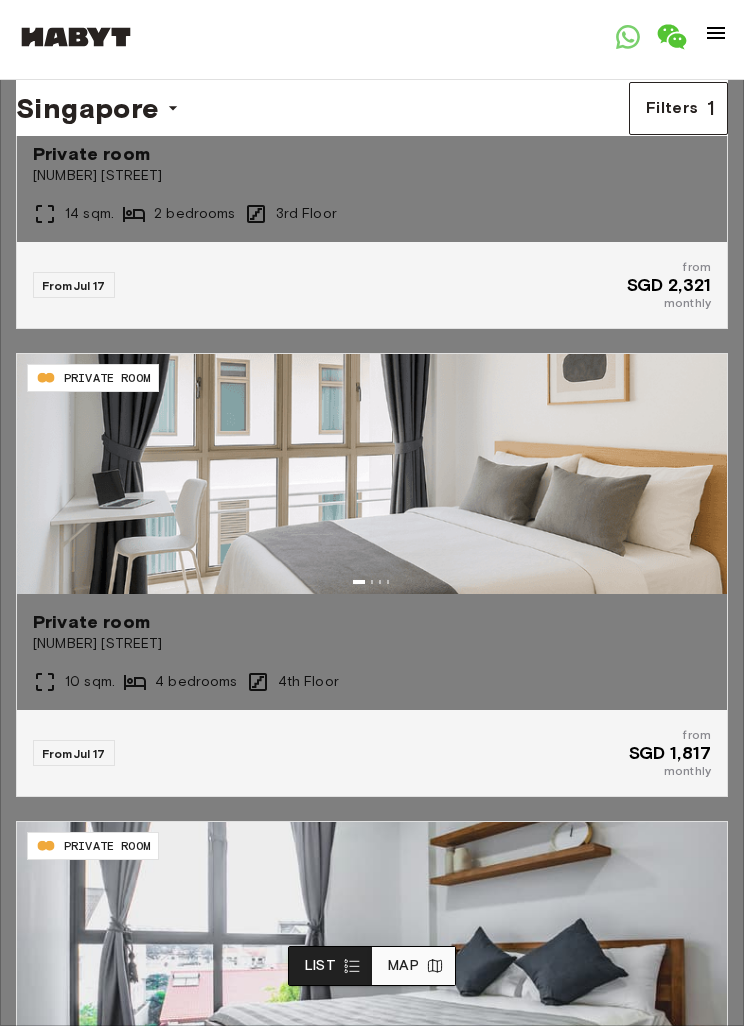 click on "Private Room" at bounding box center (372, 3199) 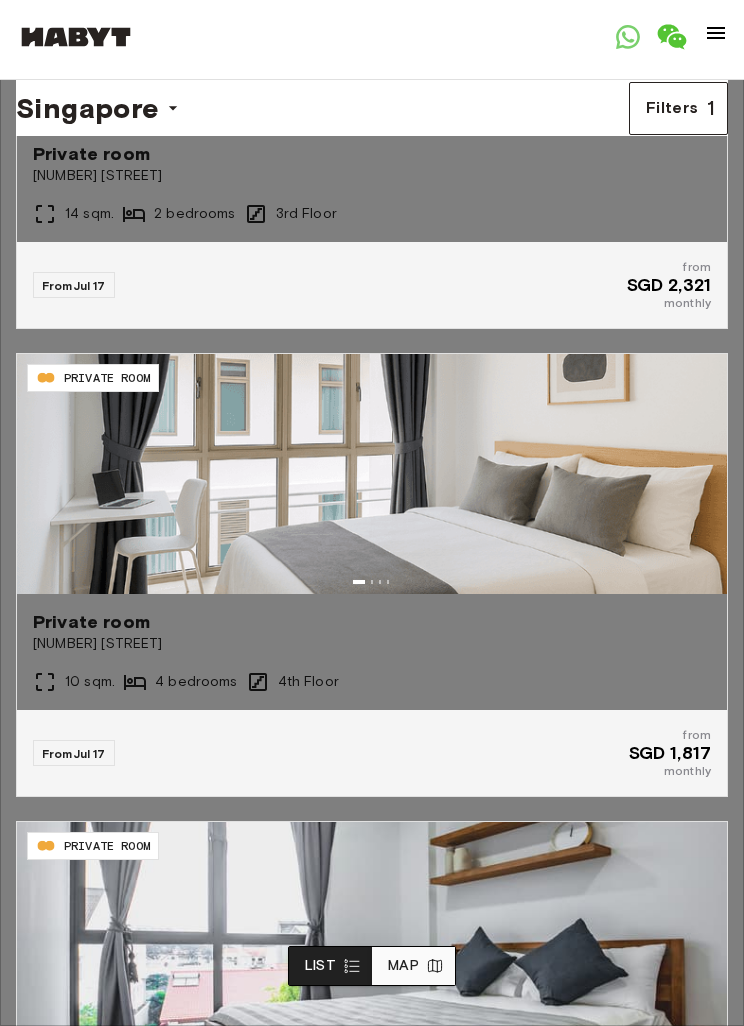 type on "****" 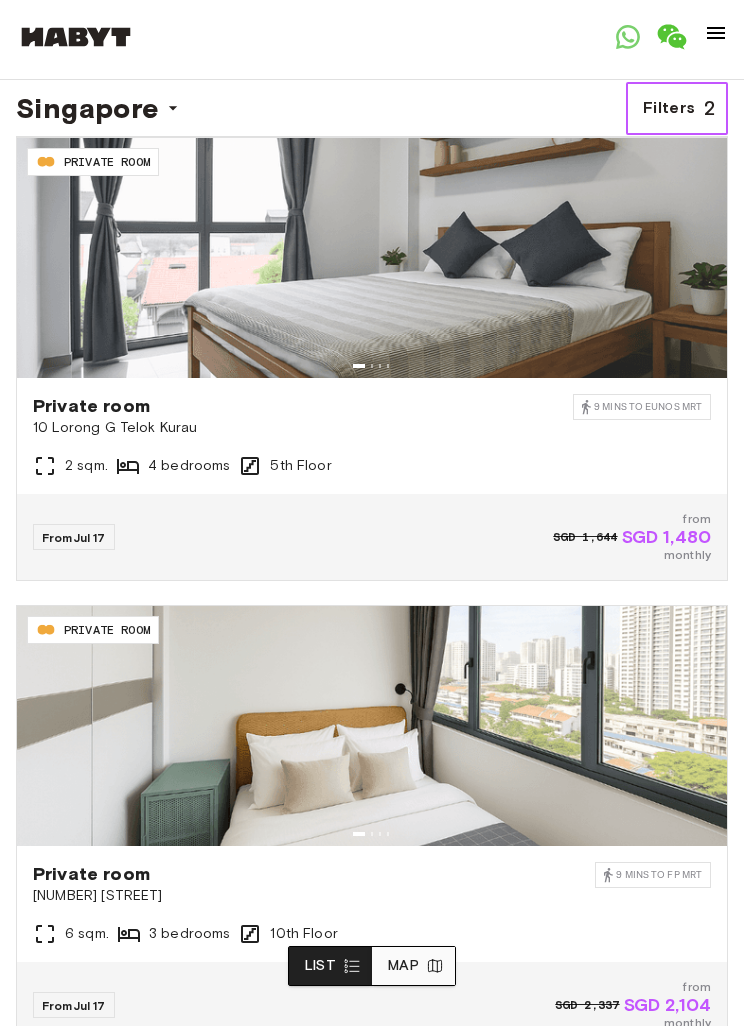 scroll, scrollTop: 0, scrollLeft: 0, axis: both 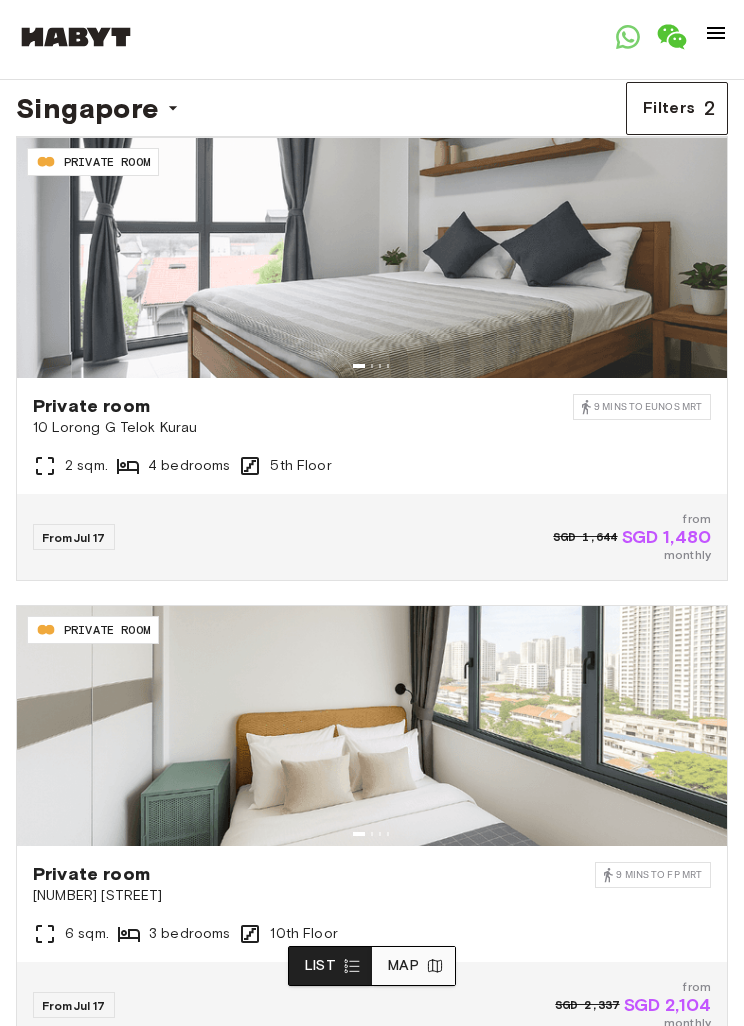 click at bounding box center (352, 966) 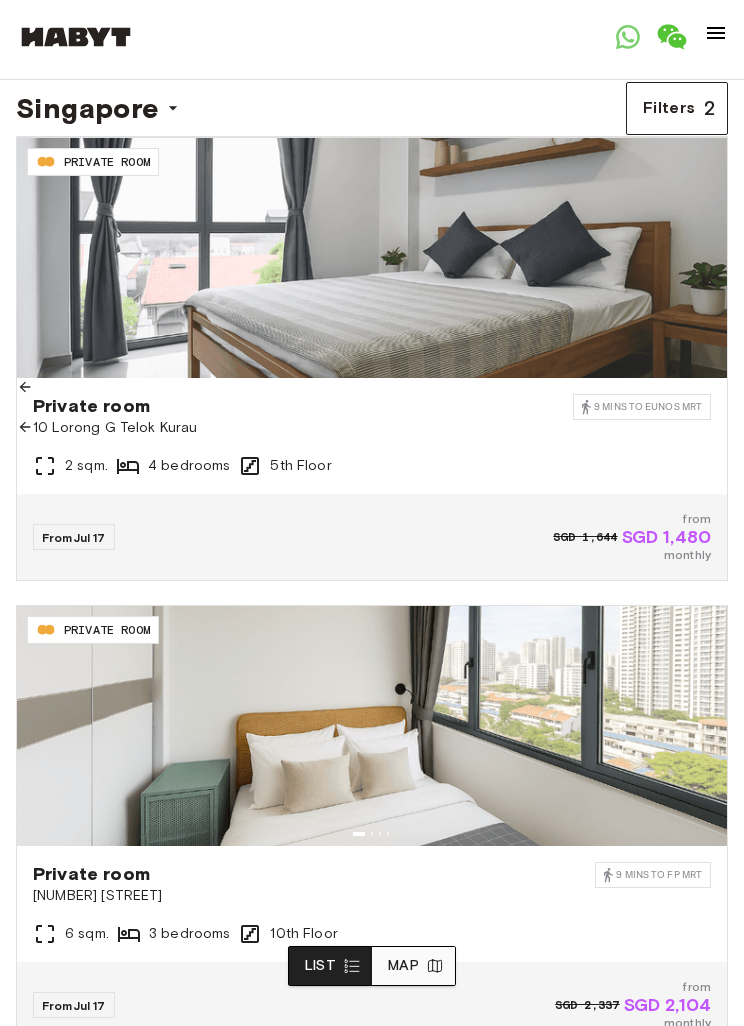 click on "9 mins to Eunos MRT" at bounding box center [642, 407] 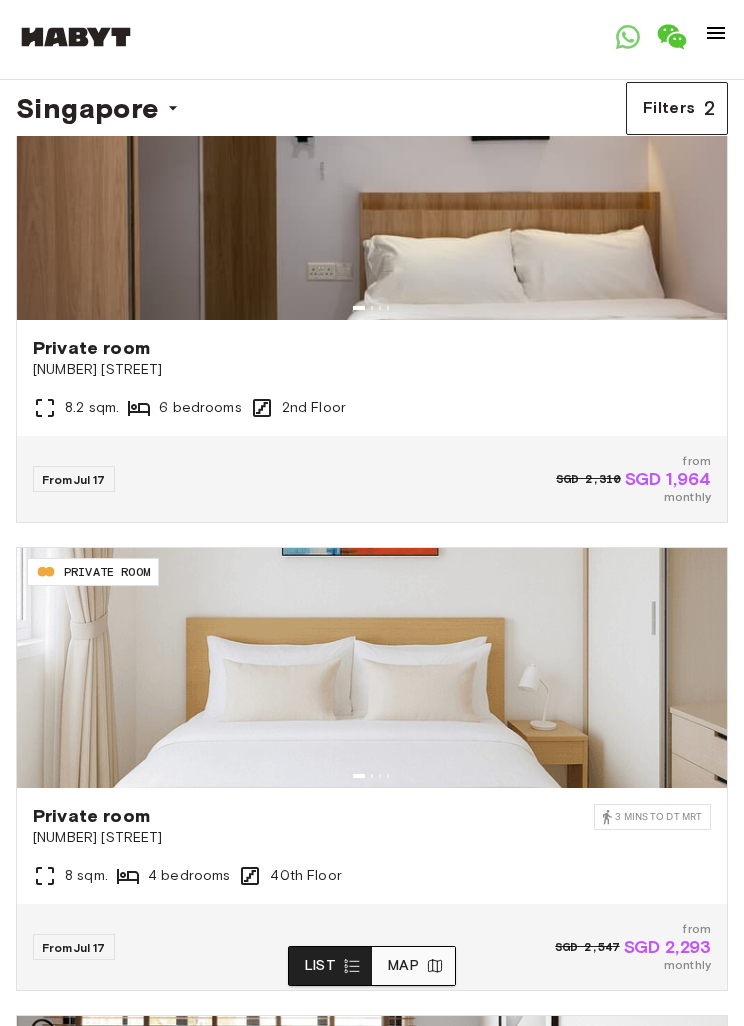 scroll, scrollTop: 995, scrollLeft: 0, axis: vertical 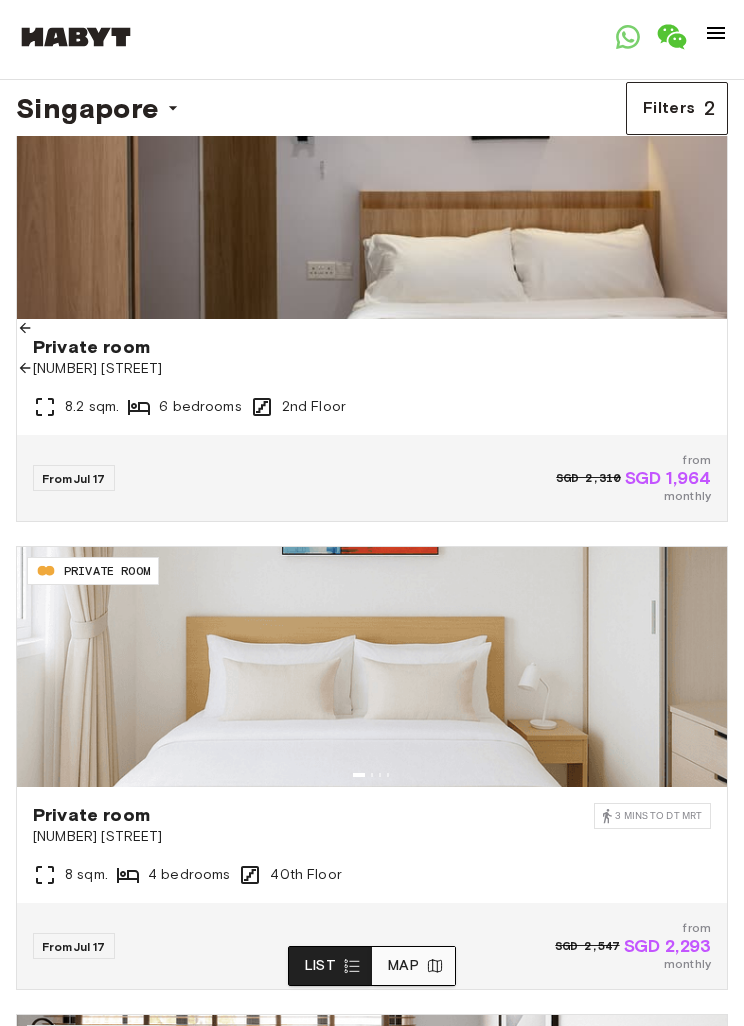 click on "monthly" at bounding box center [668, 496] 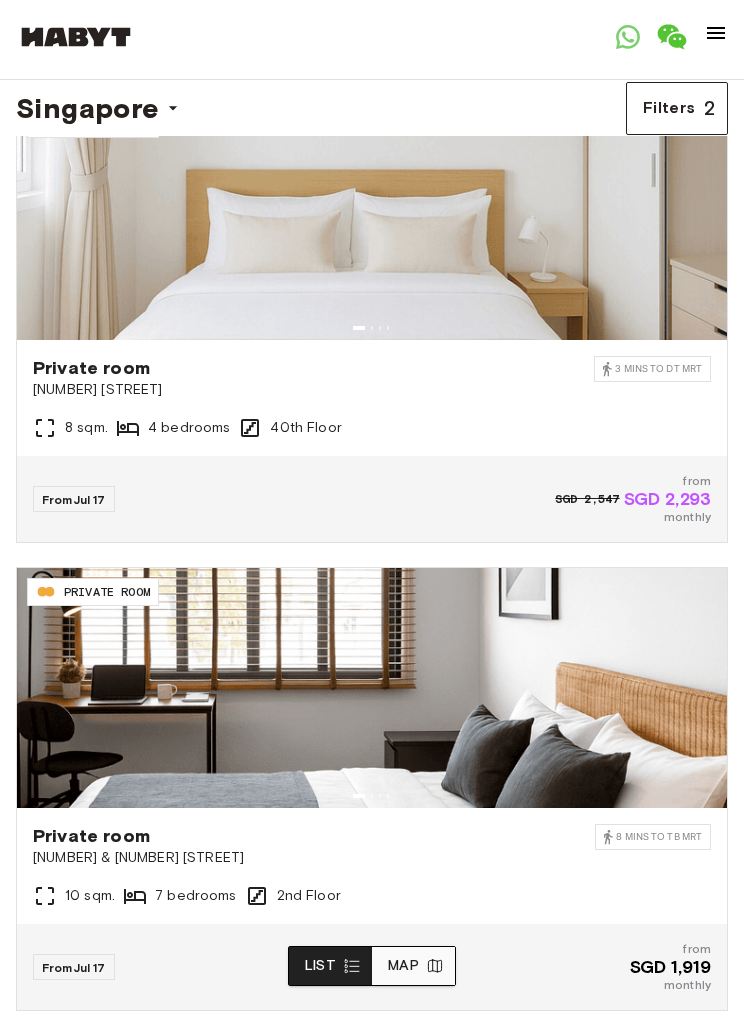 scroll, scrollTop: 1443, scrollLeft: 0, axis: vertical 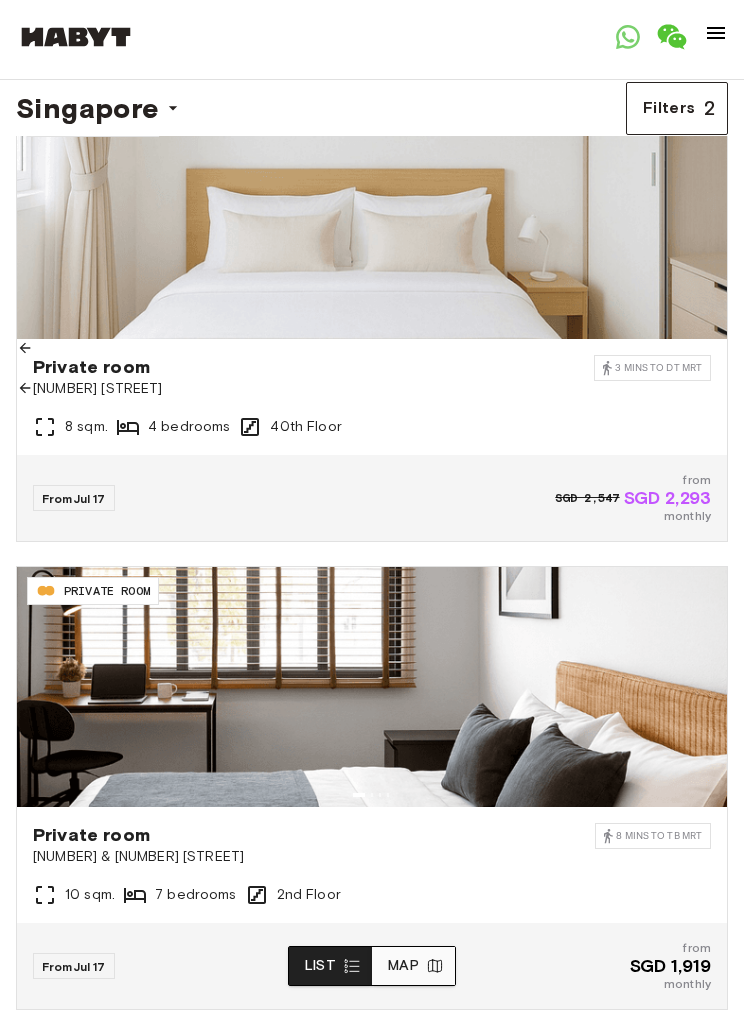 click on "SGD 2,293" at bounding box center (667, 498) 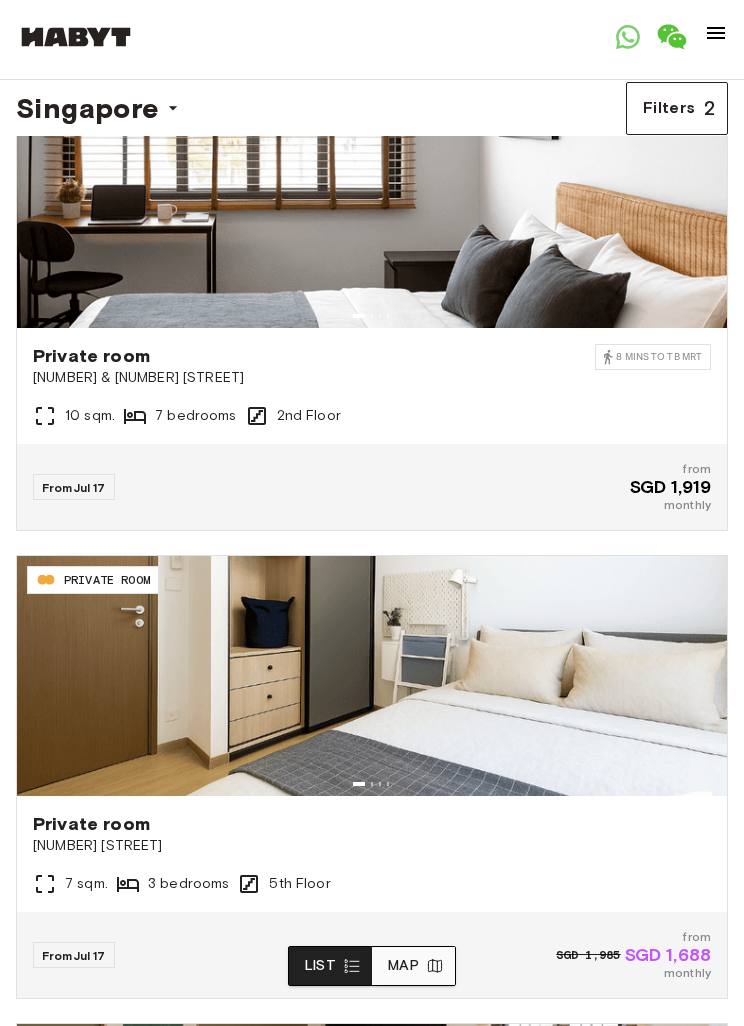 scroll, scrollTop: 1918, scrollLeft: 0, axis: vertical 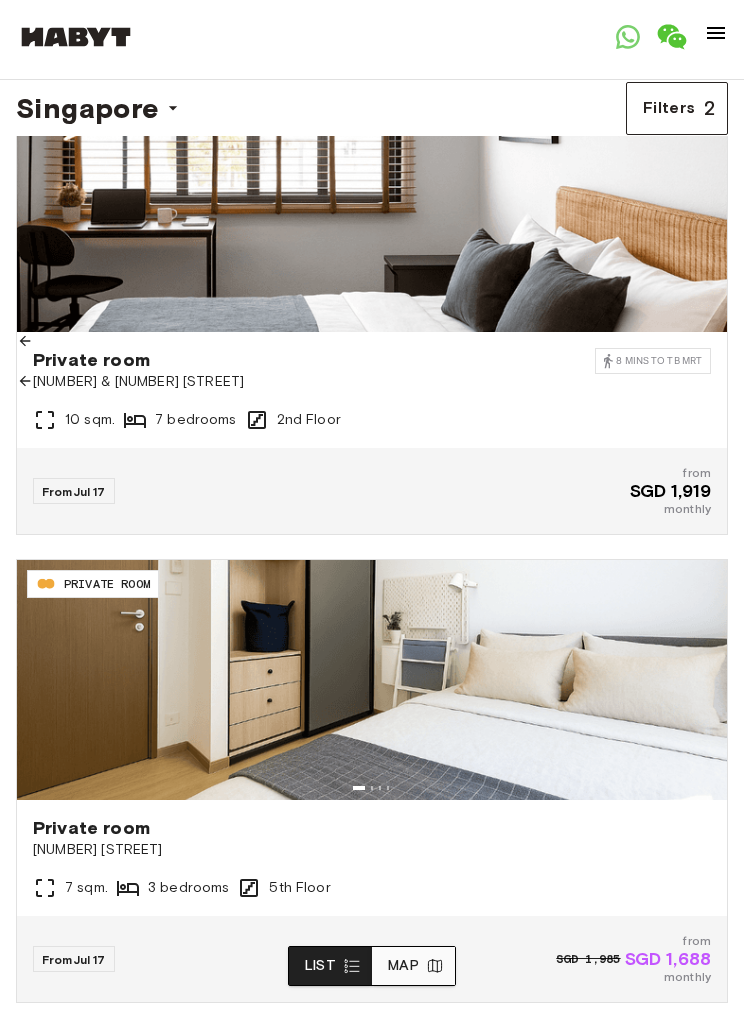 click on "SGD 1,919" at bounding box center (670, 491) 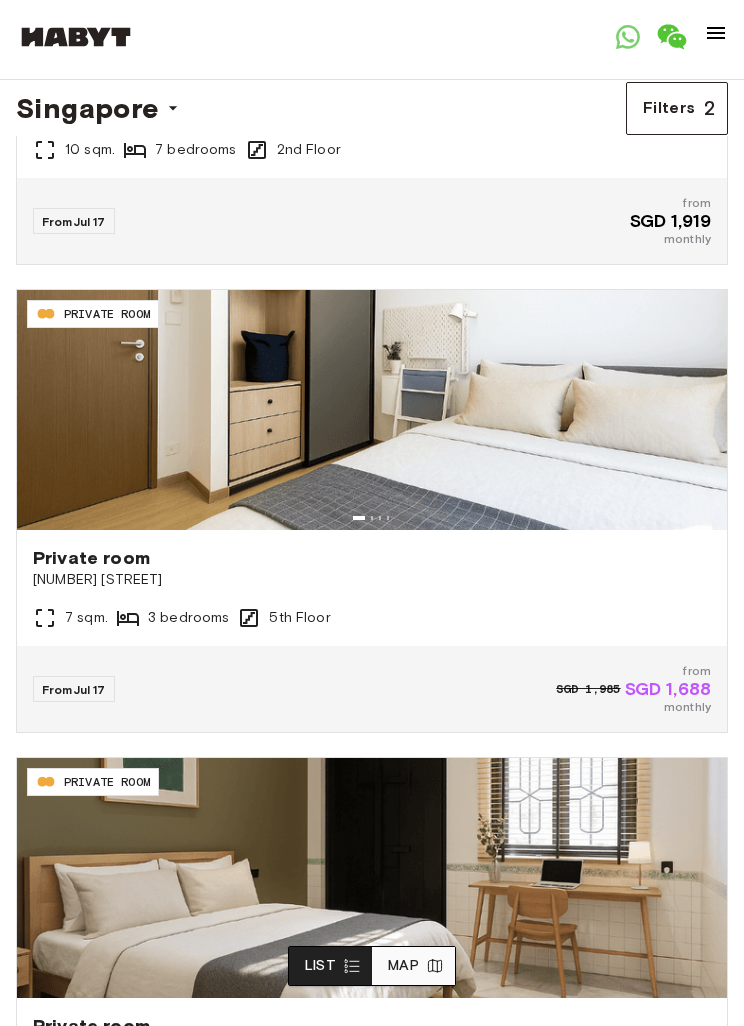 scroll, scrollTop: 2189, scrollLeft: 0, axis: vertical 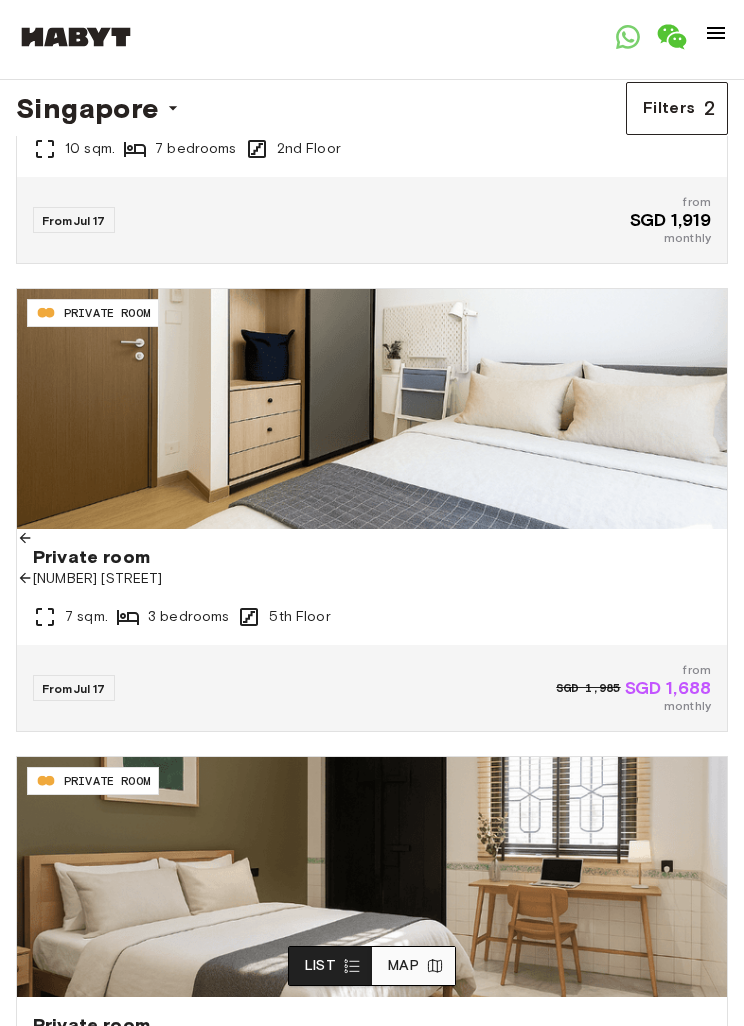 click at bounding box center [372, 409] 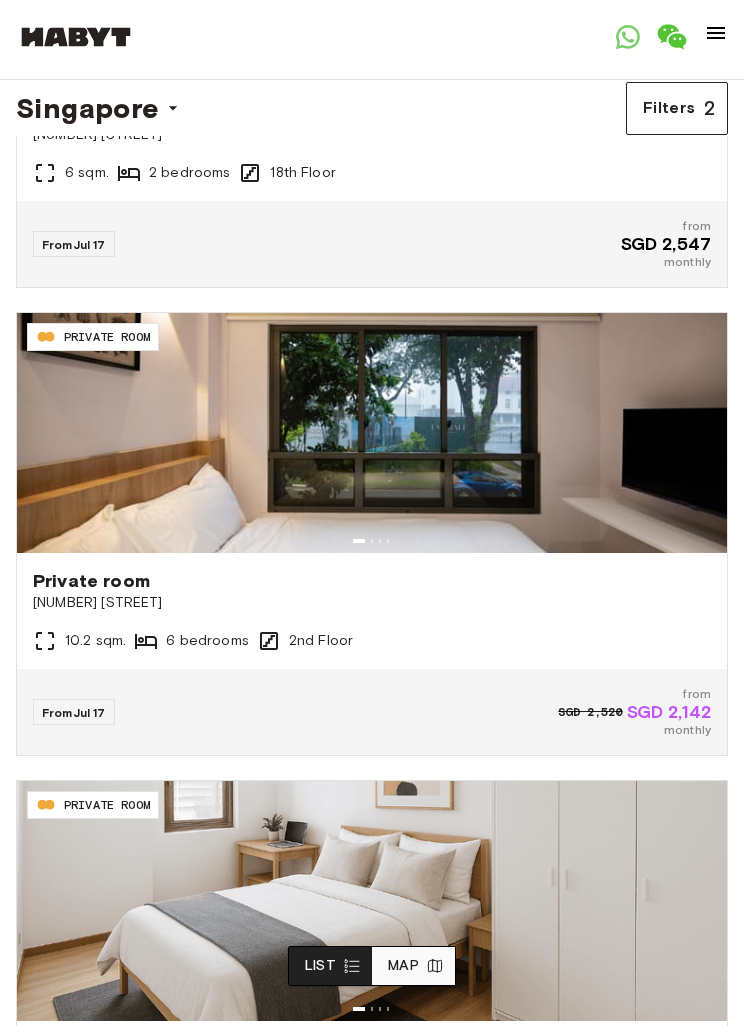 scroll, scrollTop: 4506, scrollLeft: 0, axis: vertical 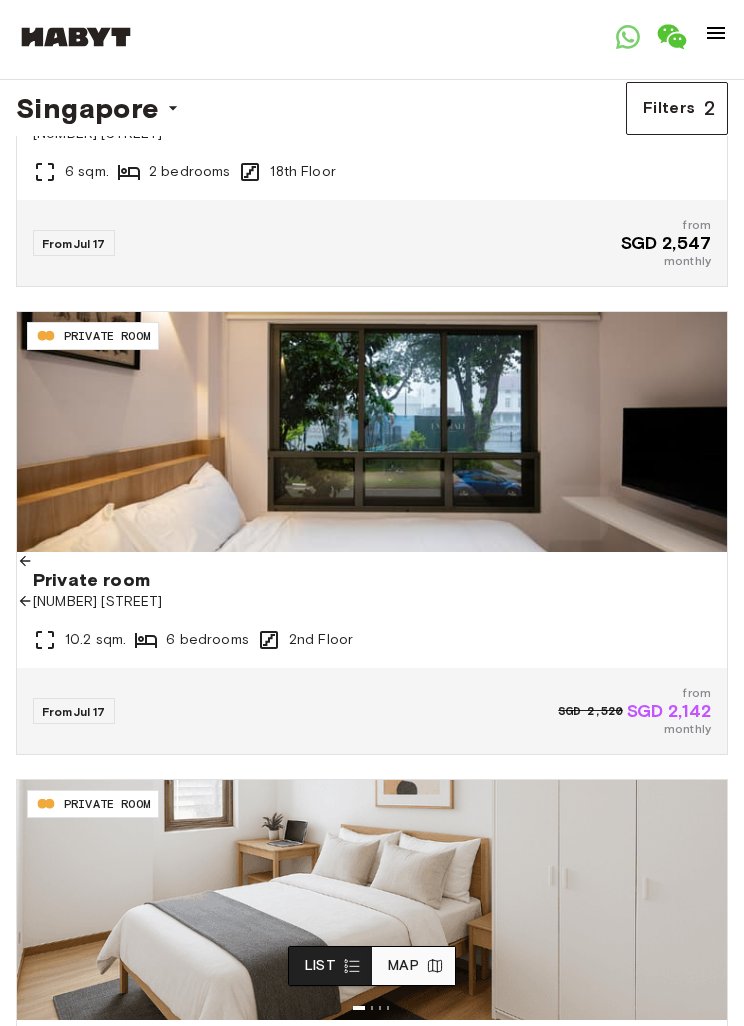 click on "from" at bounding box center [669, 693] 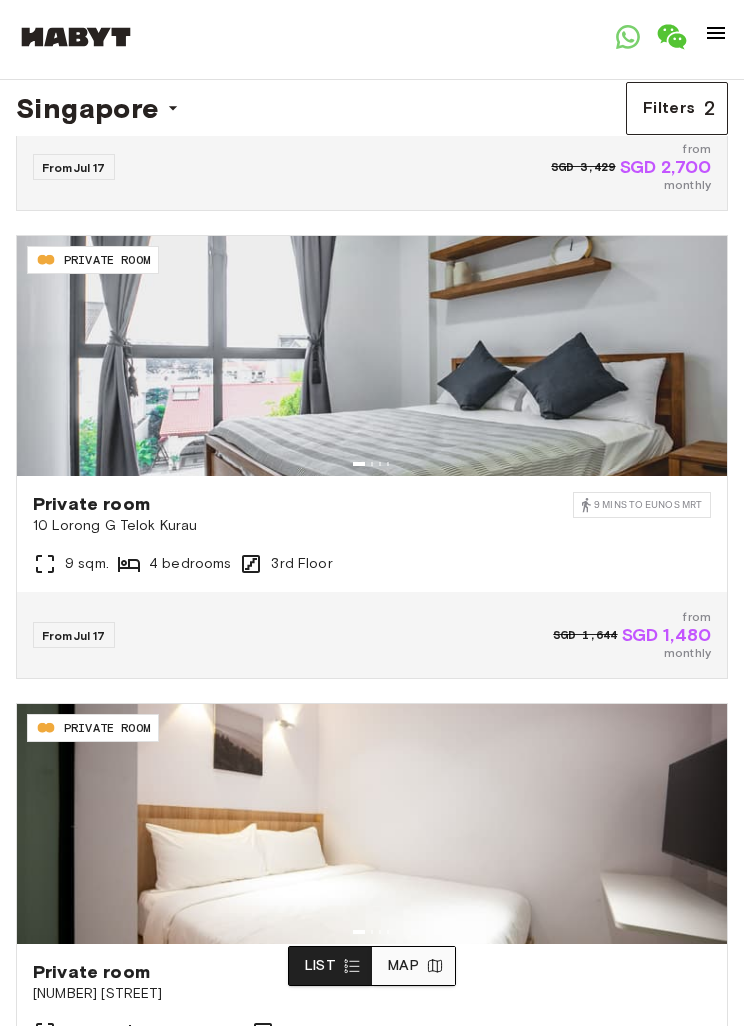 scroll, scrollTop: 6457, scrollLeft: 0, axis: vertical 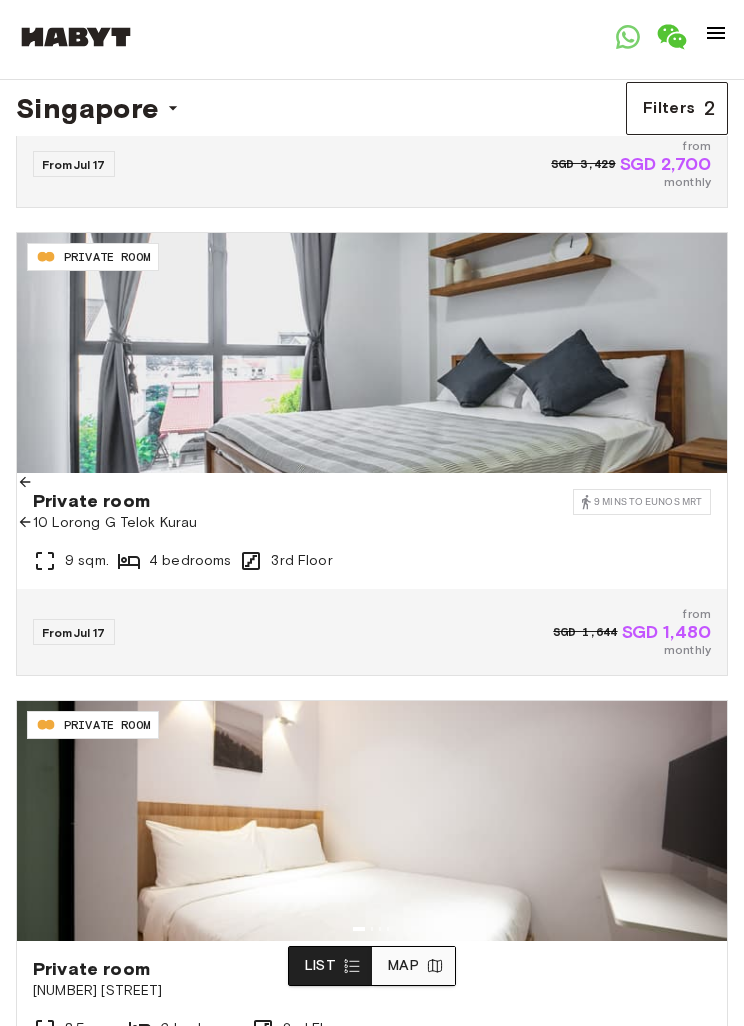 click on "SGD 1,480" at bounding box center (666, 632) 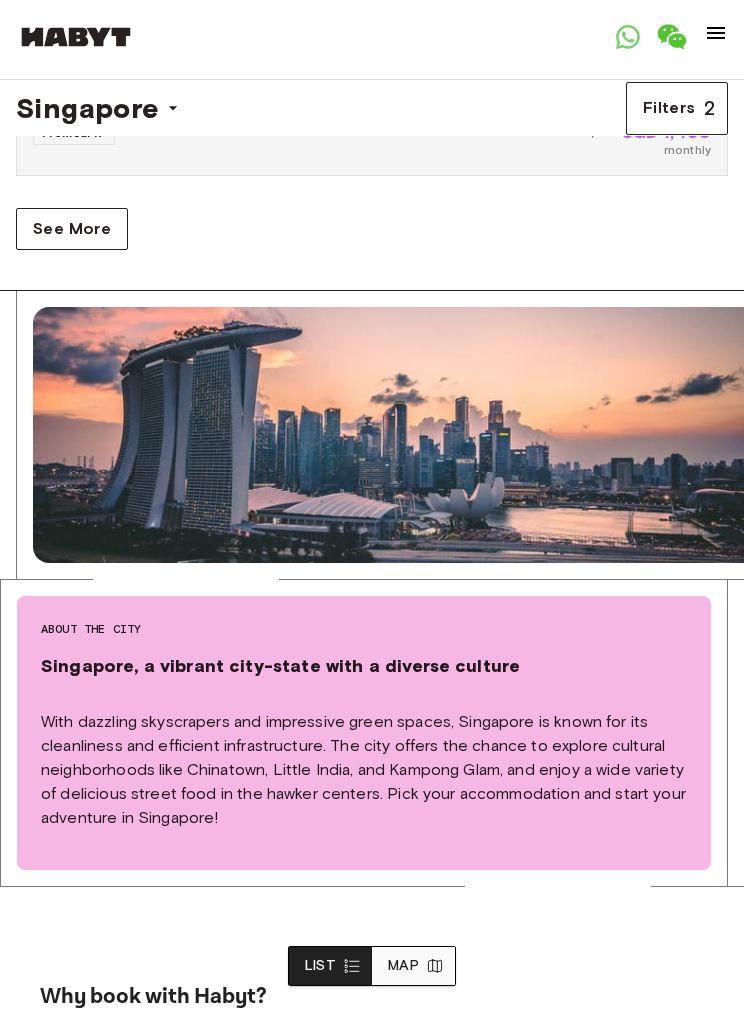 scroll, scrollTop: 9303, scrollLeft: 0, axis: vertical 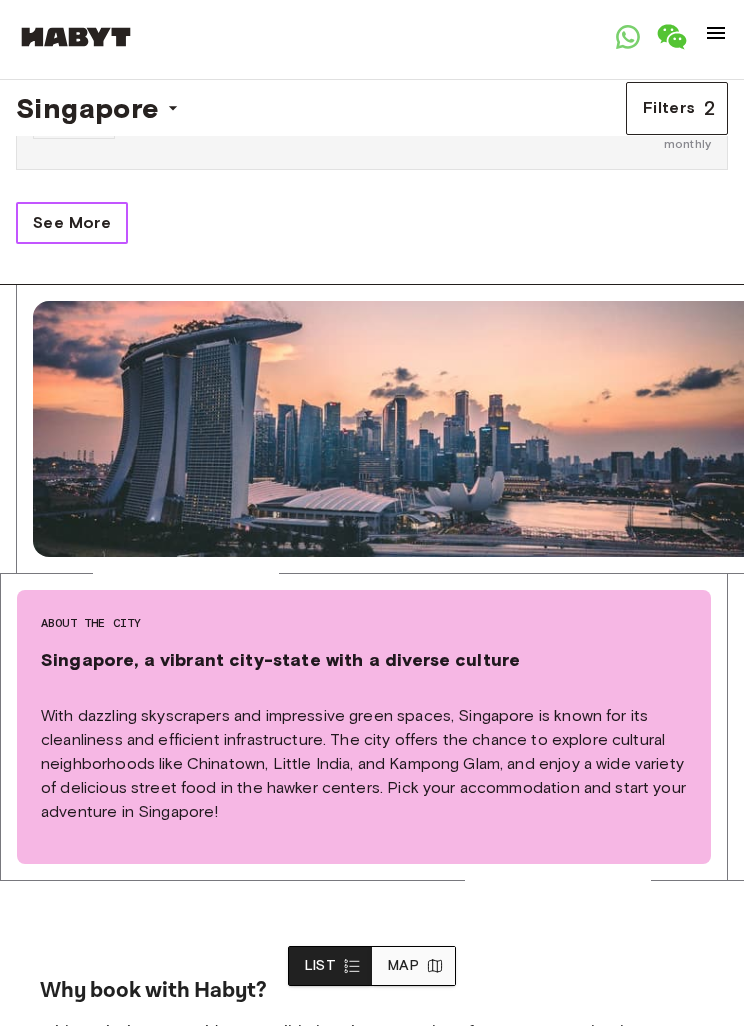 click on "See More" at bounding box center [72, 223] 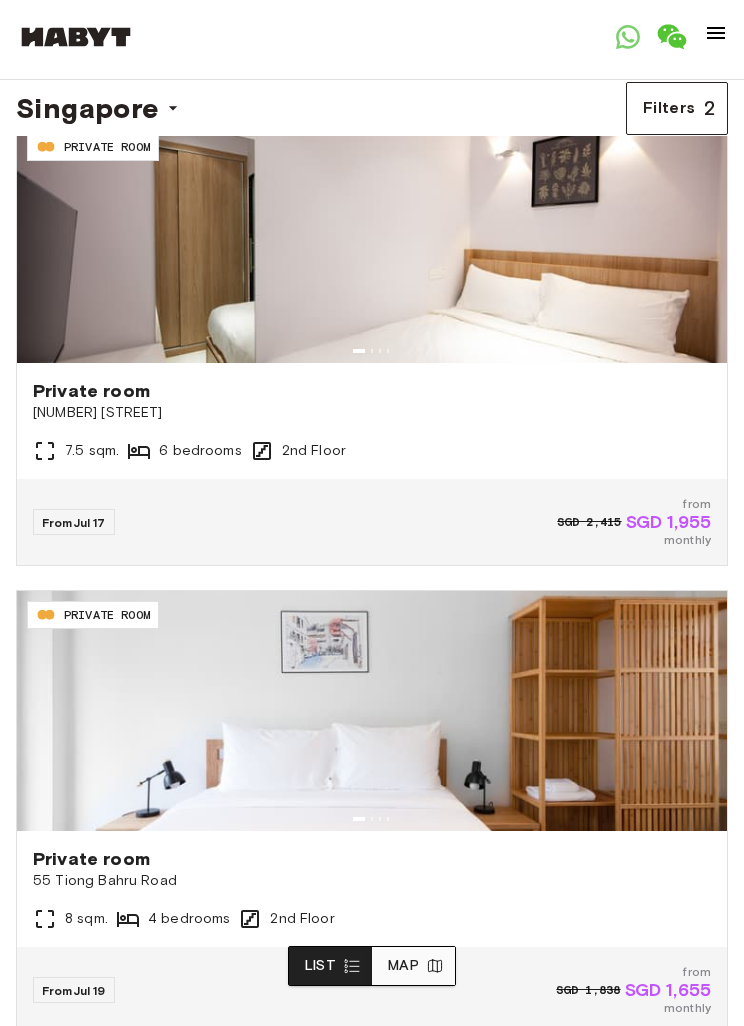 scroll, scrollTop: 10421, scrollLeft: 0, axis: vertical 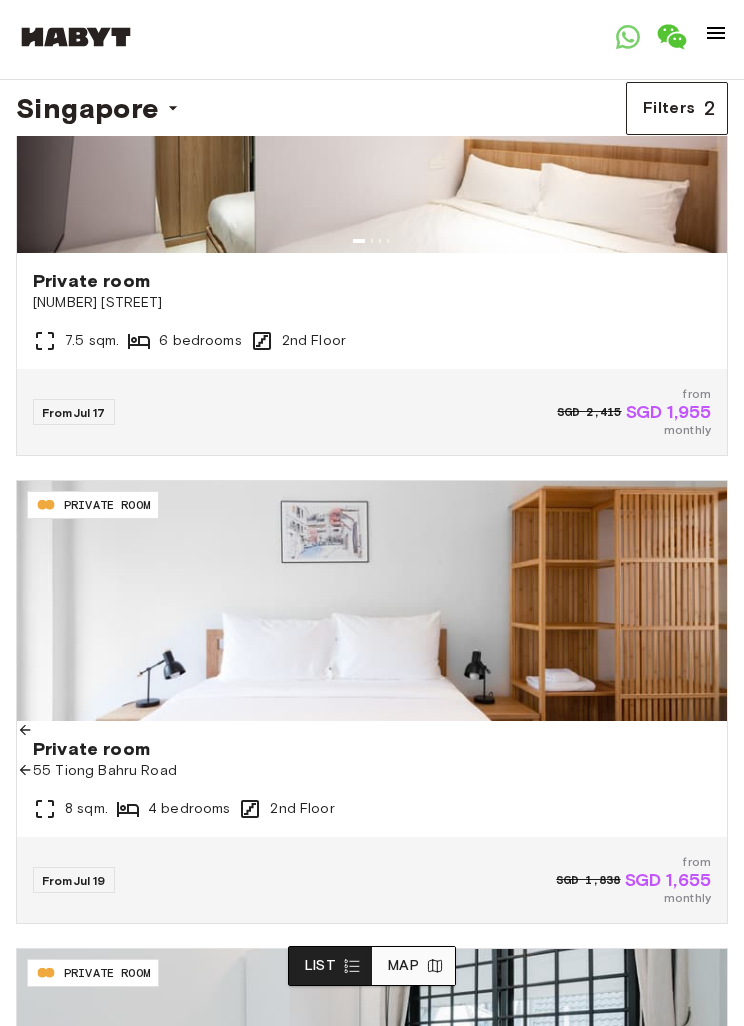 click on "SGD 1,655" at bounding box center [668, 880] 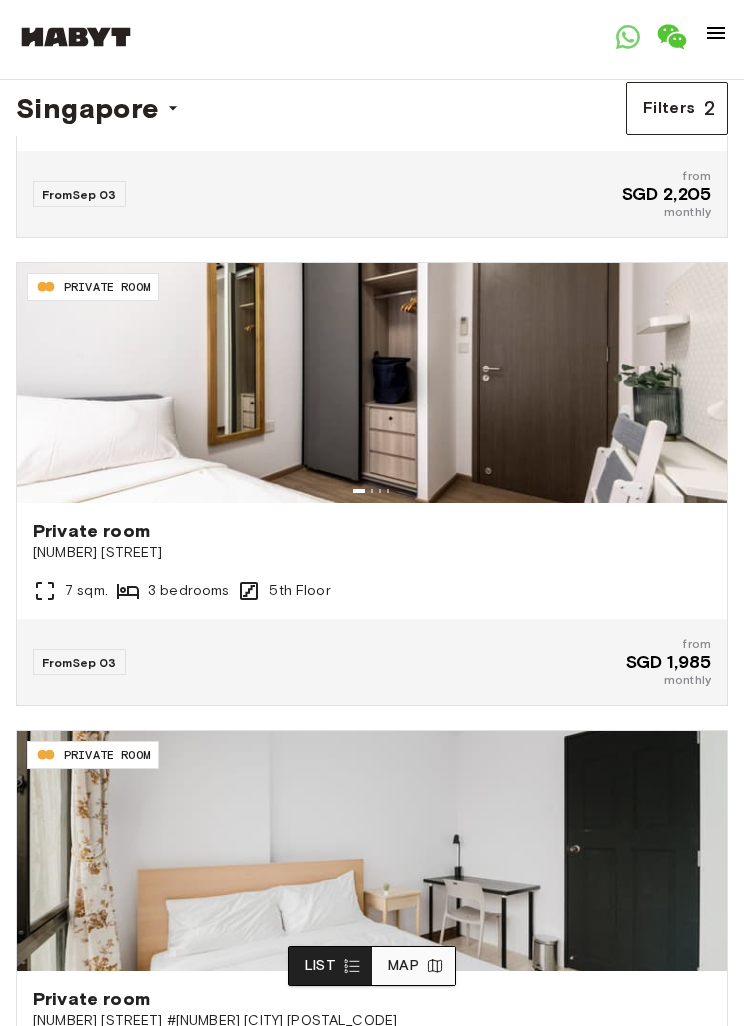 scroll, scrollTop: 15794, scrollLeft: 0, axis: vertical 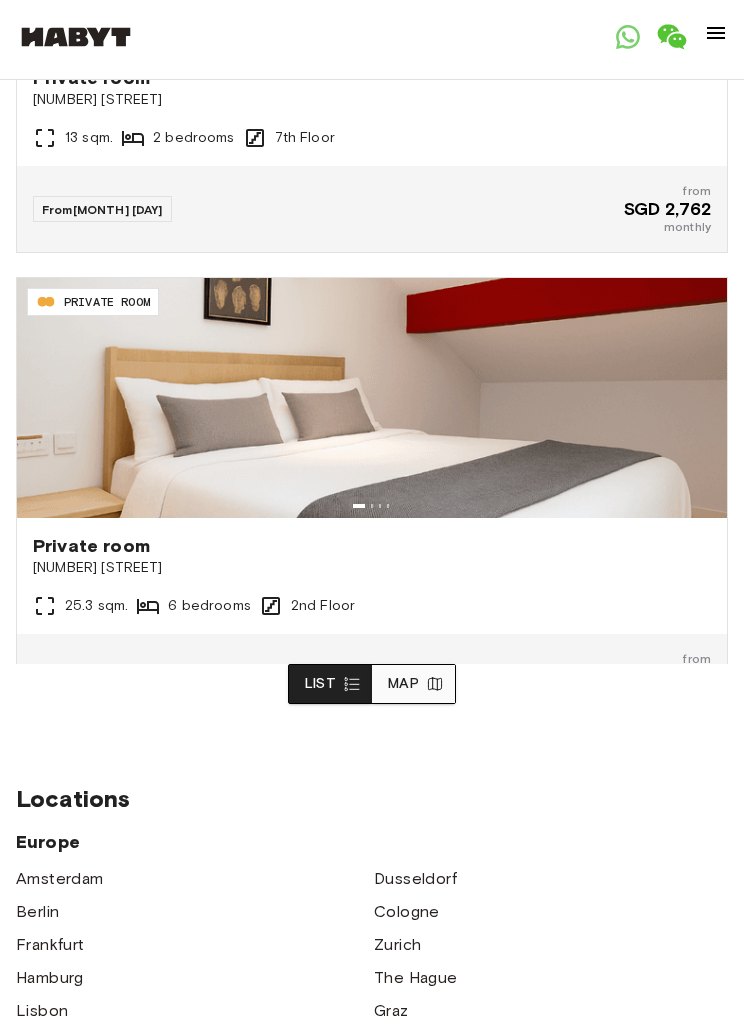 click at bounding box center [435, 684] 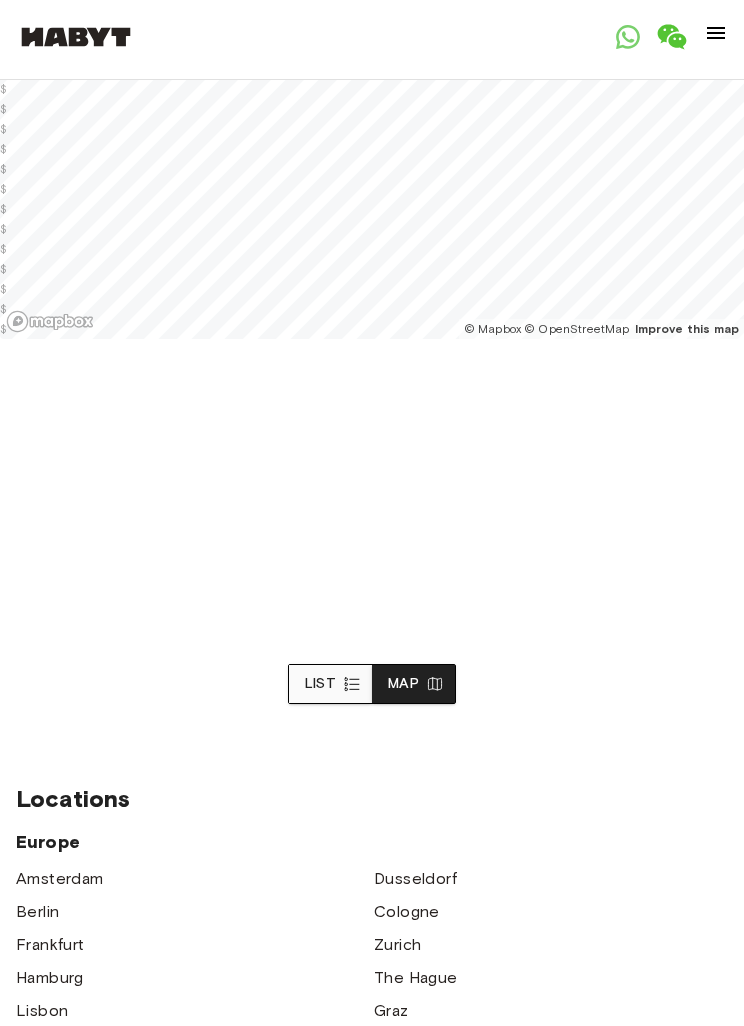 scroll, scrollTop: 0, scrollLeft: 0, axis: both 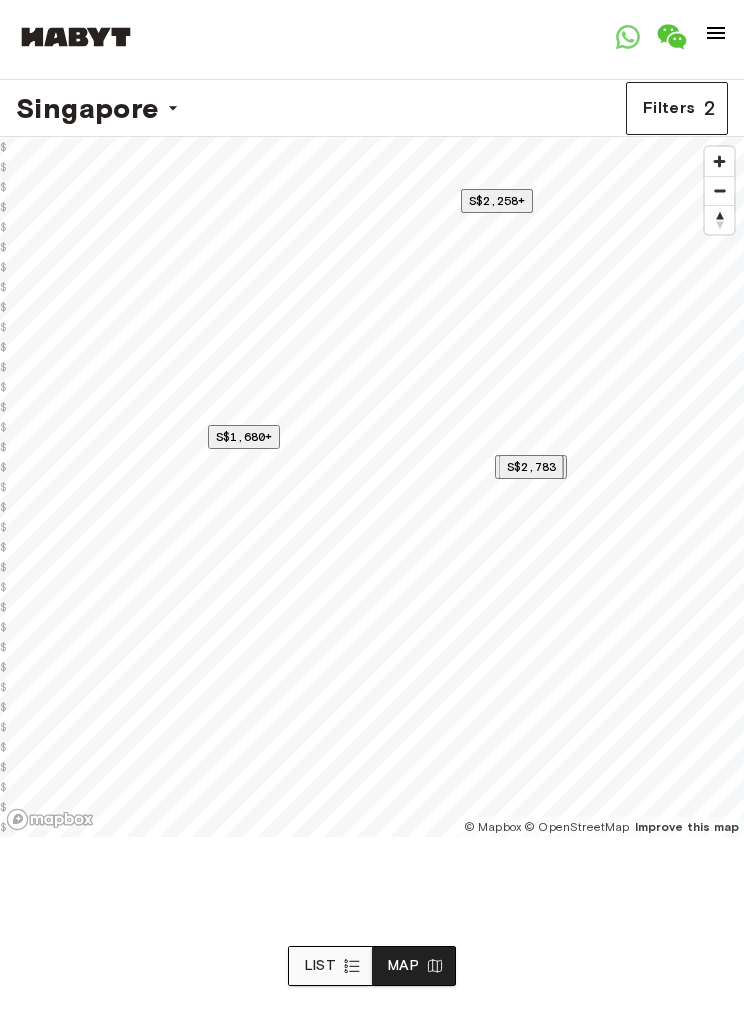click on "S$1,680+" at bounding box center (244, 436) 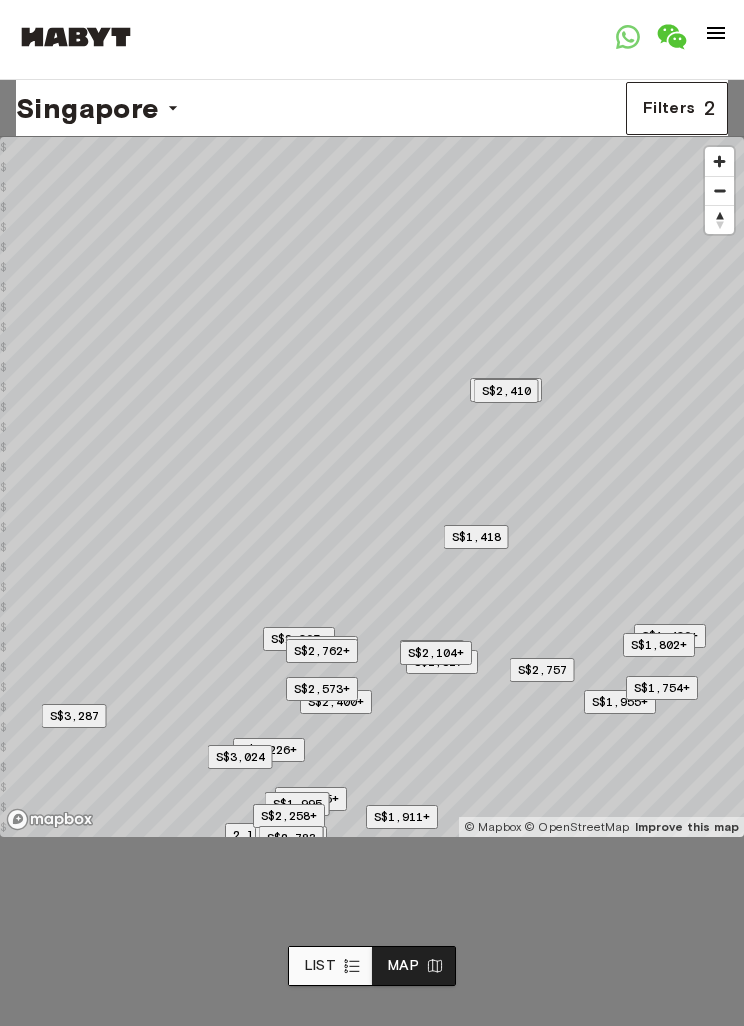 click at bounding box center (372, 513) 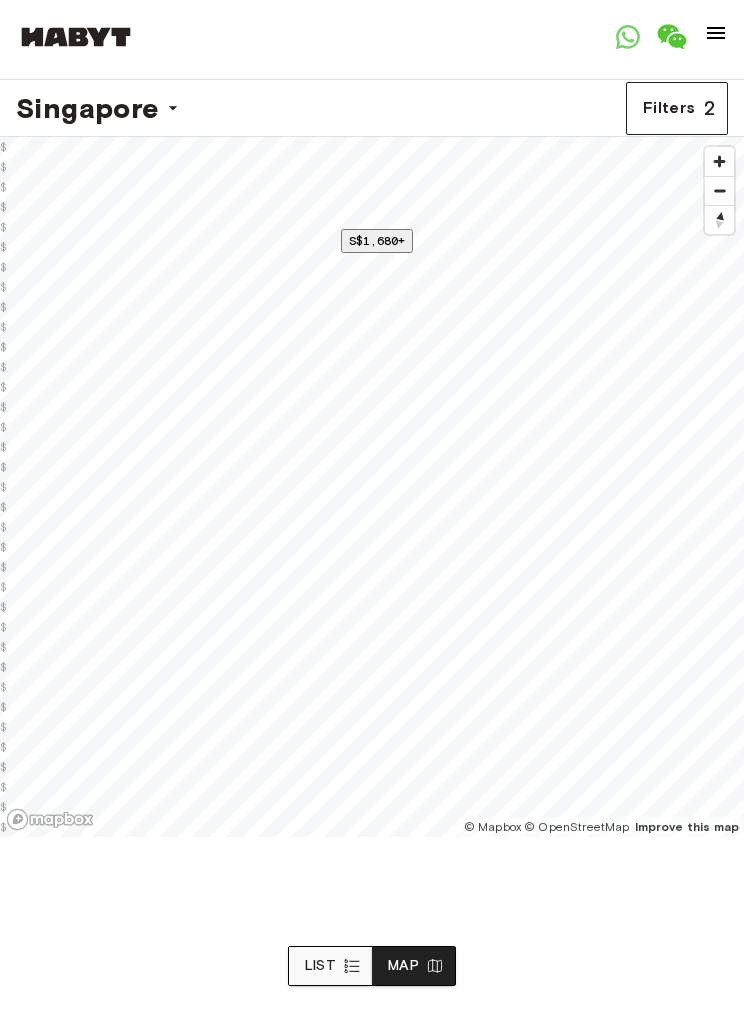 click on "S$1,680+" at bounding box center [377, 240] 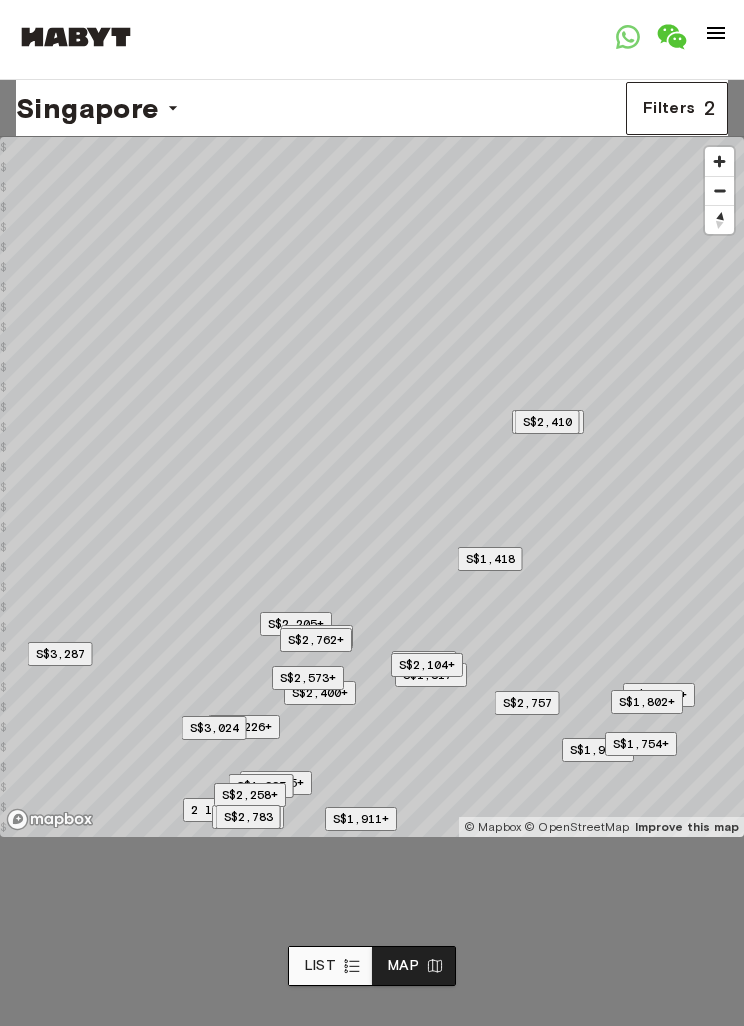 scroll, scrollTop: 70, scrollLeft: 0, axis: vertical 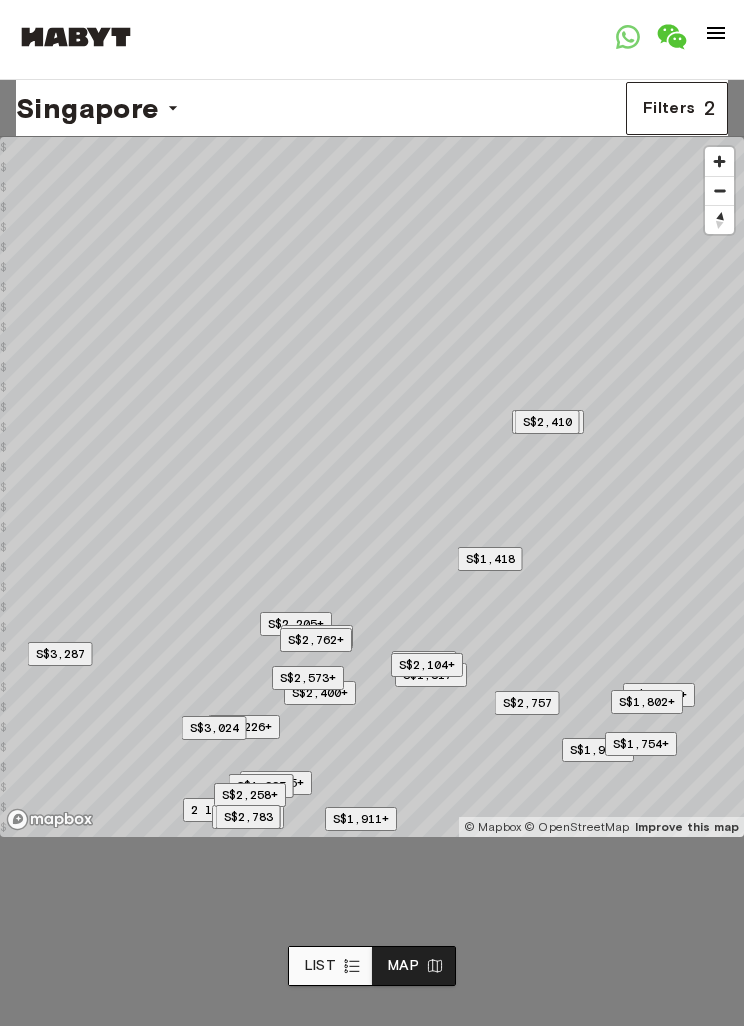 click on "27 sqm." at bounding box center [372, 5558] 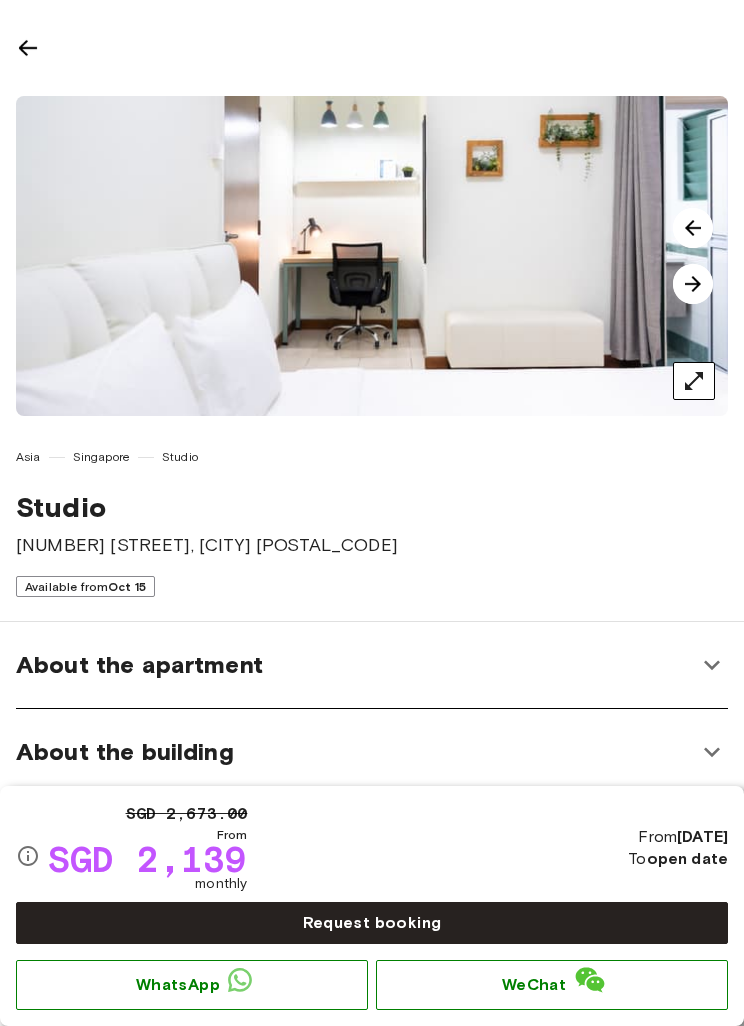 scroll, scrollTop: 0, scrollLeft: 0, axis: both 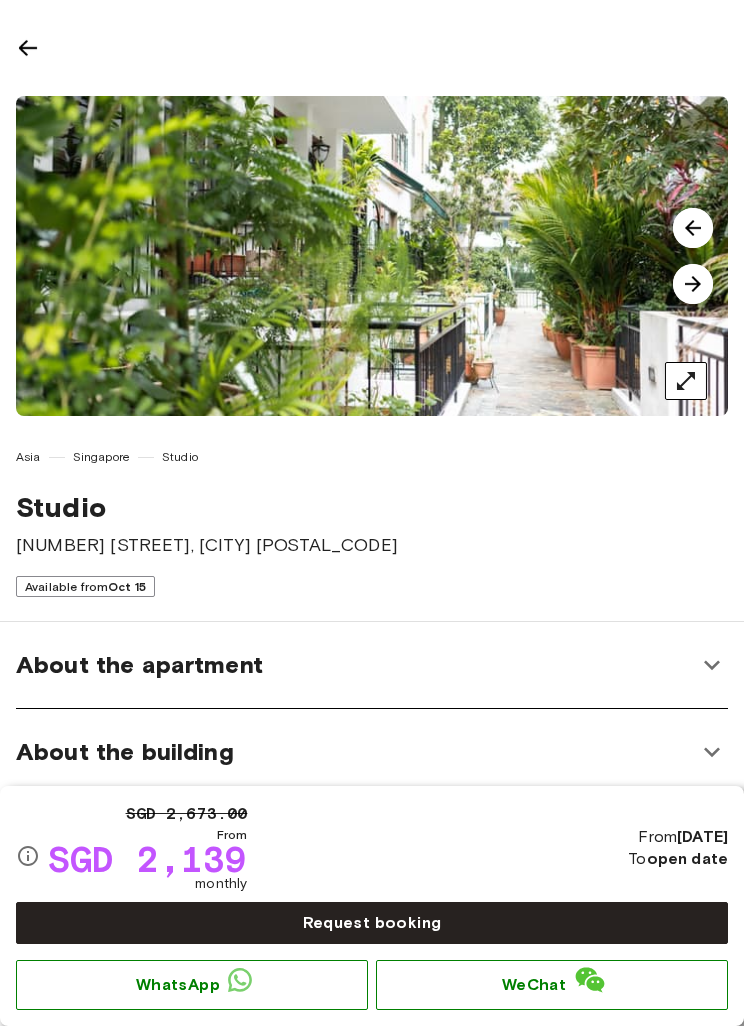 click at bounding box center [693, 228] 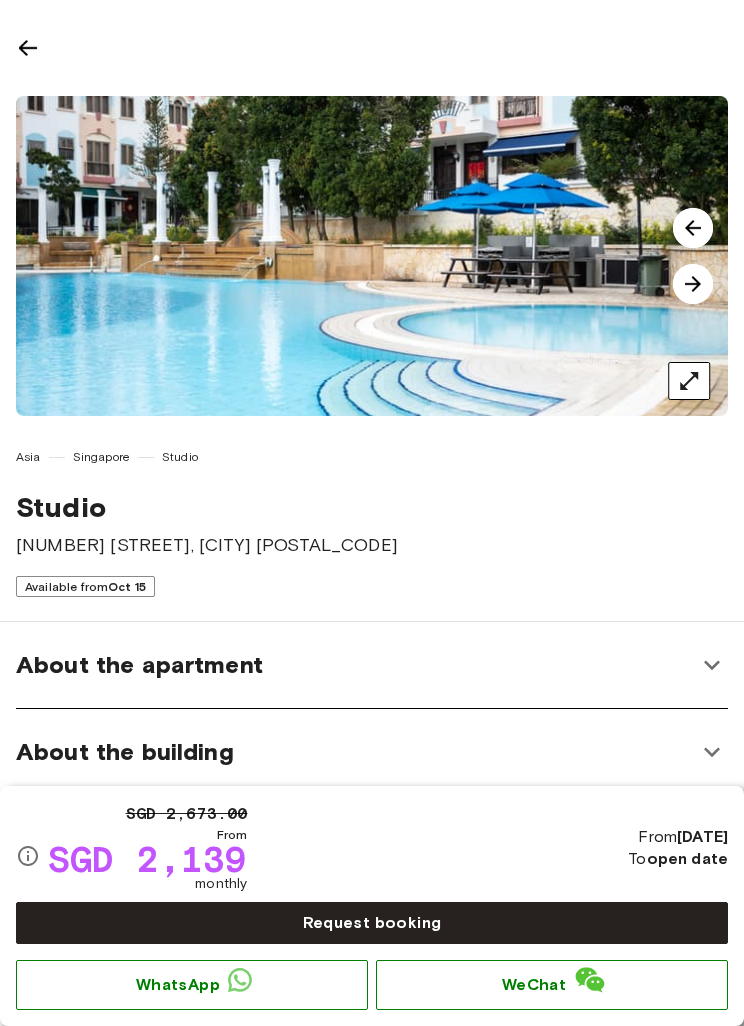 click at bounding box center [693, 228] 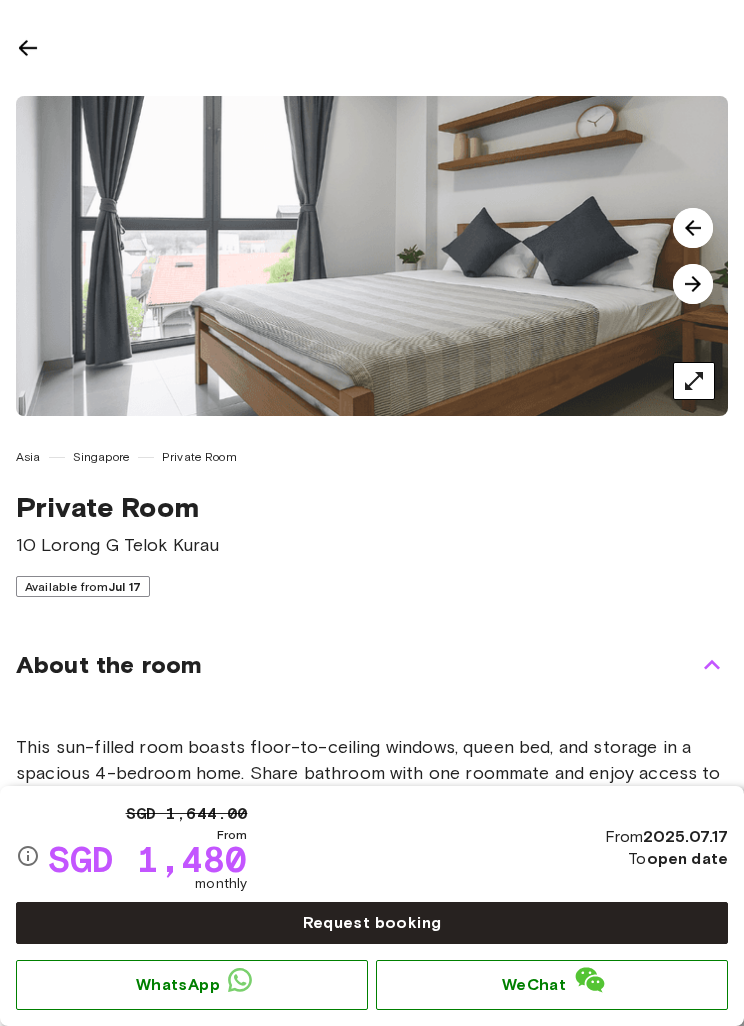 scroll, scrollTop: 0, scrollLeft: 0, axis: both 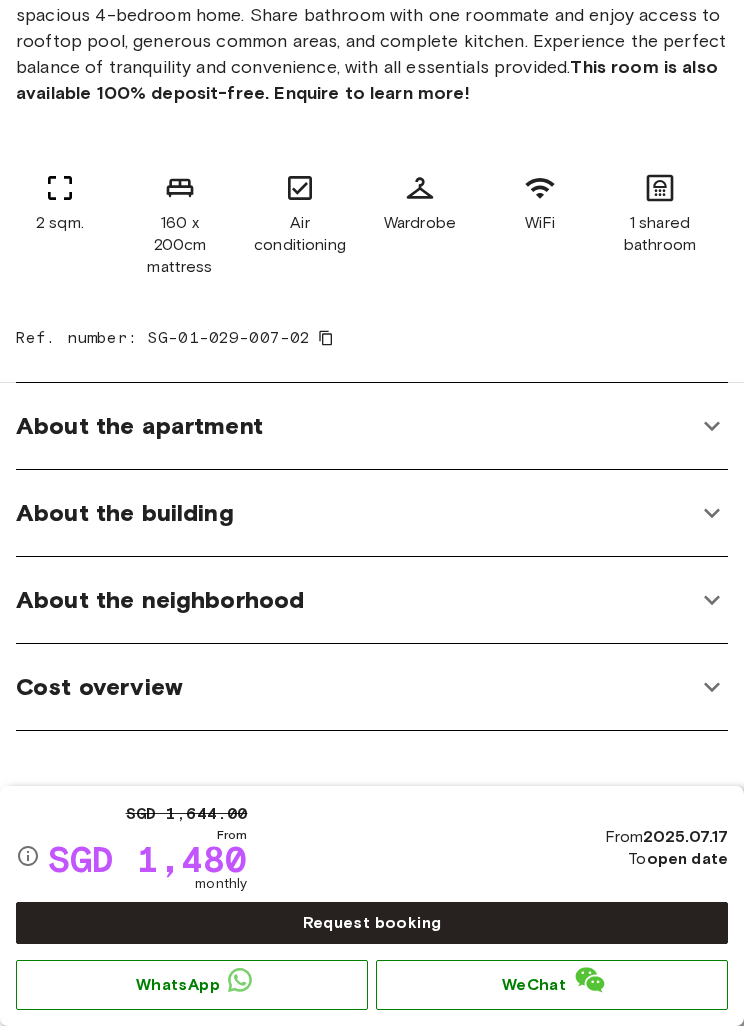 click 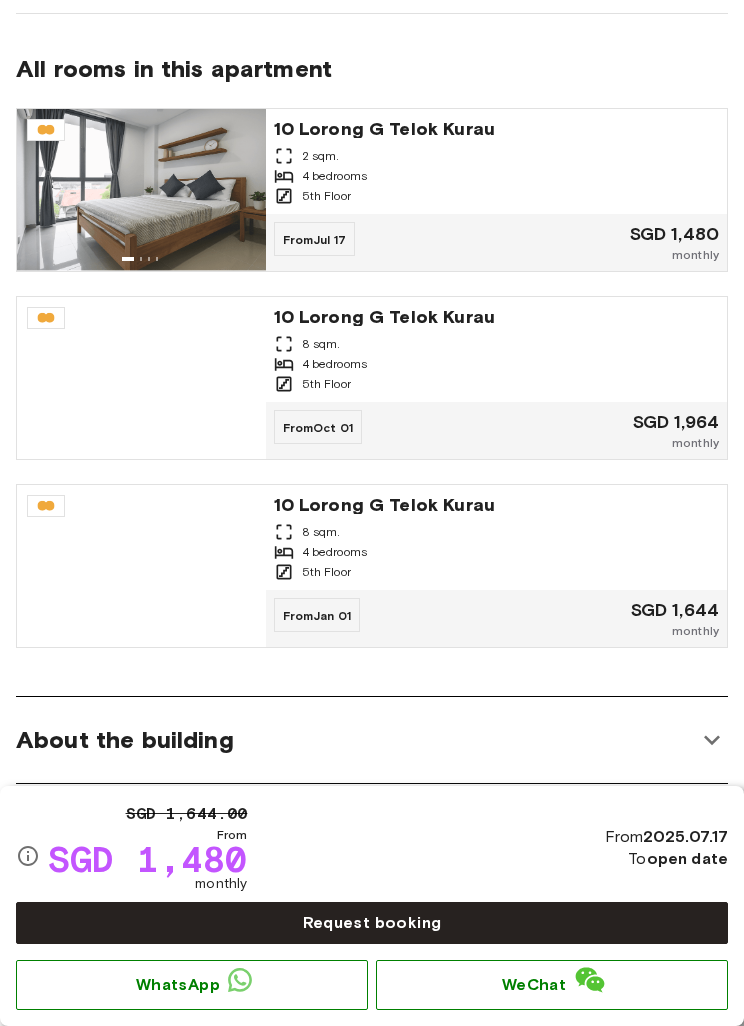 scroll, scrollTop: 1583, scrollLeft: 0, axis: vertical 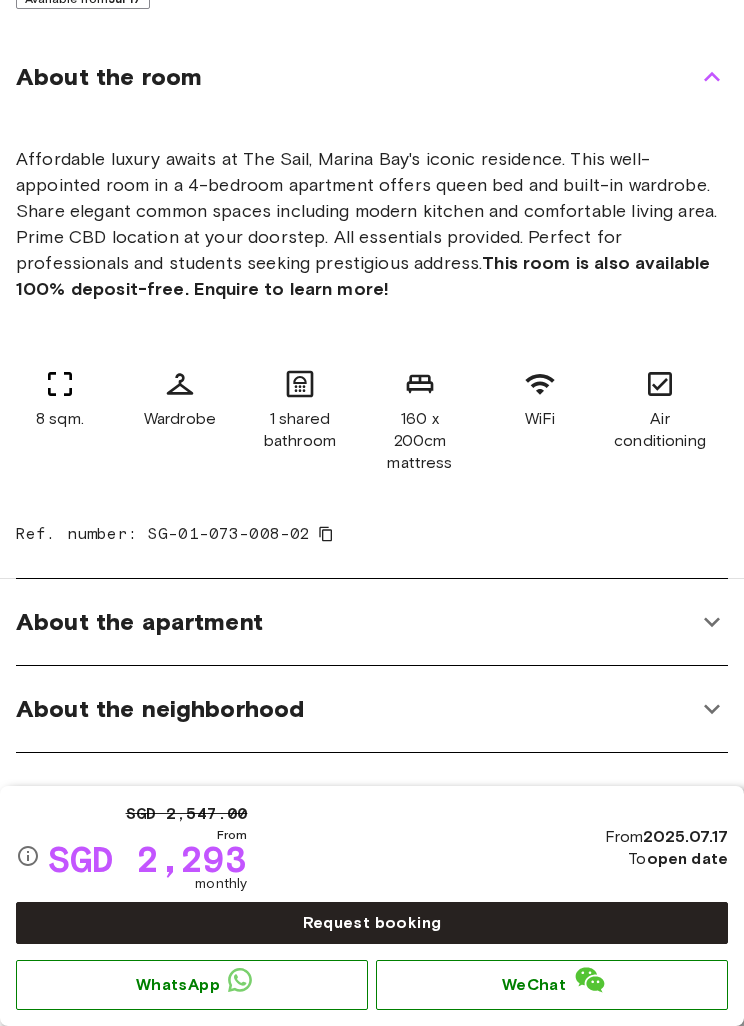 click 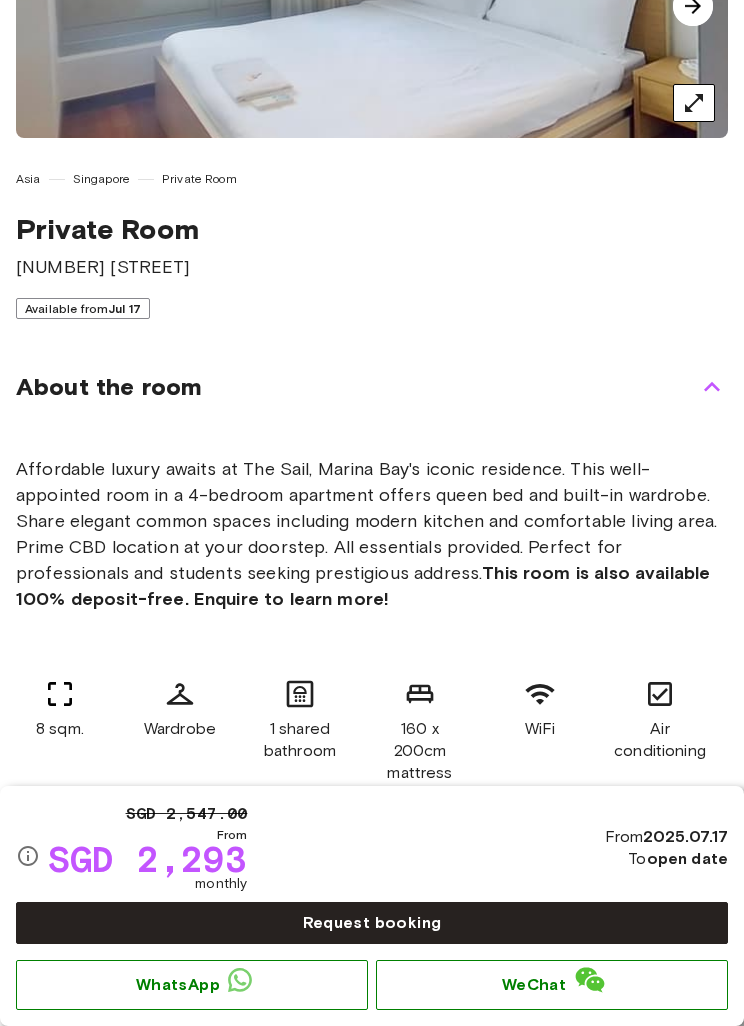 scroll, scrollTop: 266, scrollLeft: 0, axis: vertical 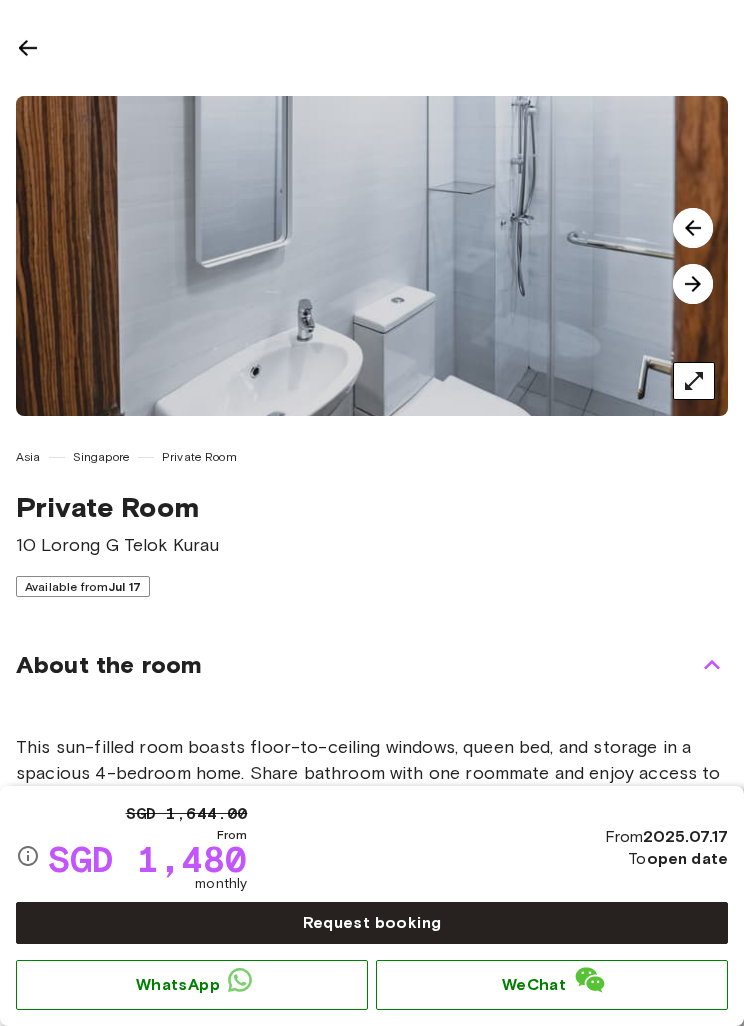 click on "10 Lorong G Telok Kurau" at bounding box center (117, 545) 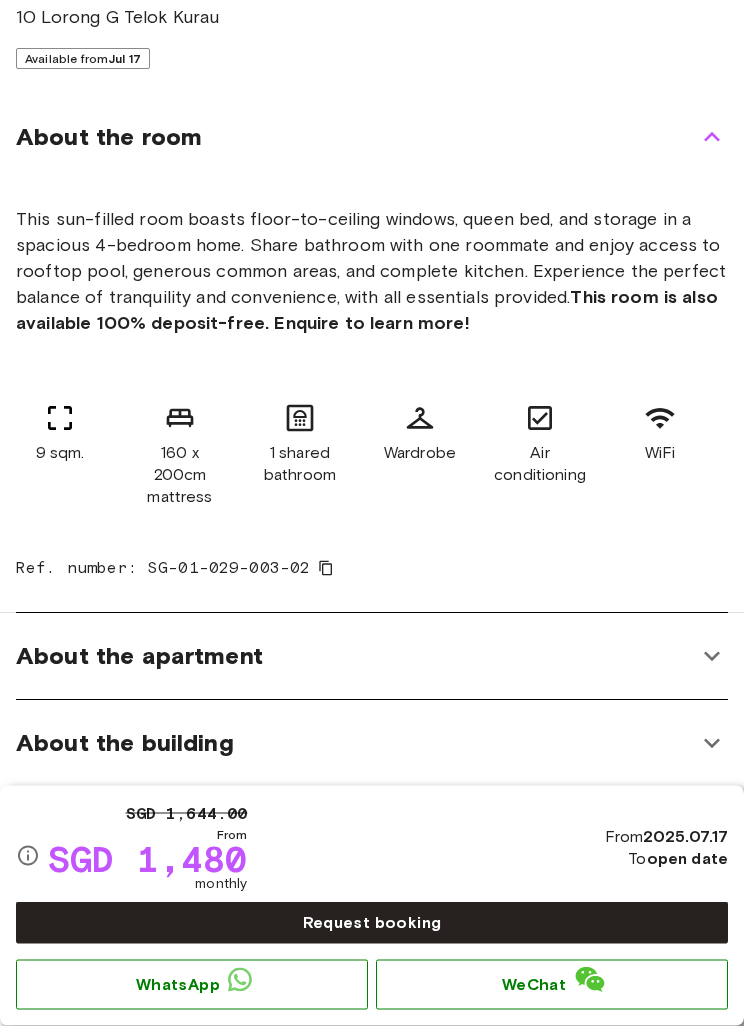 scroll, scrollTop: 527, scrollLeft: 0, axis: vertical 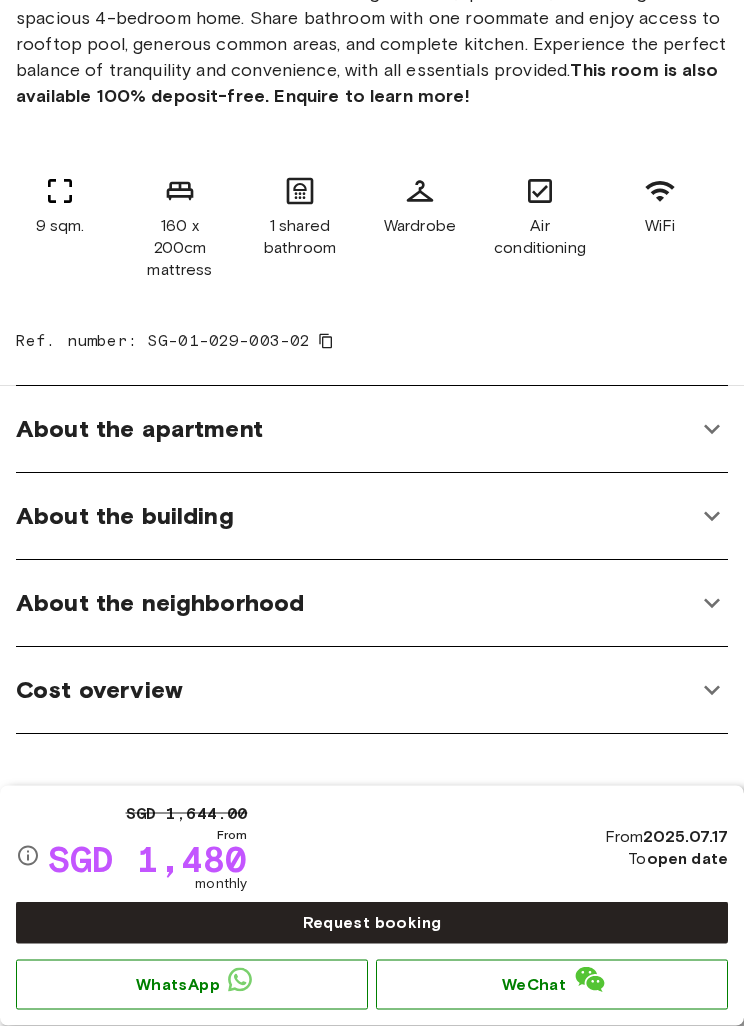 click 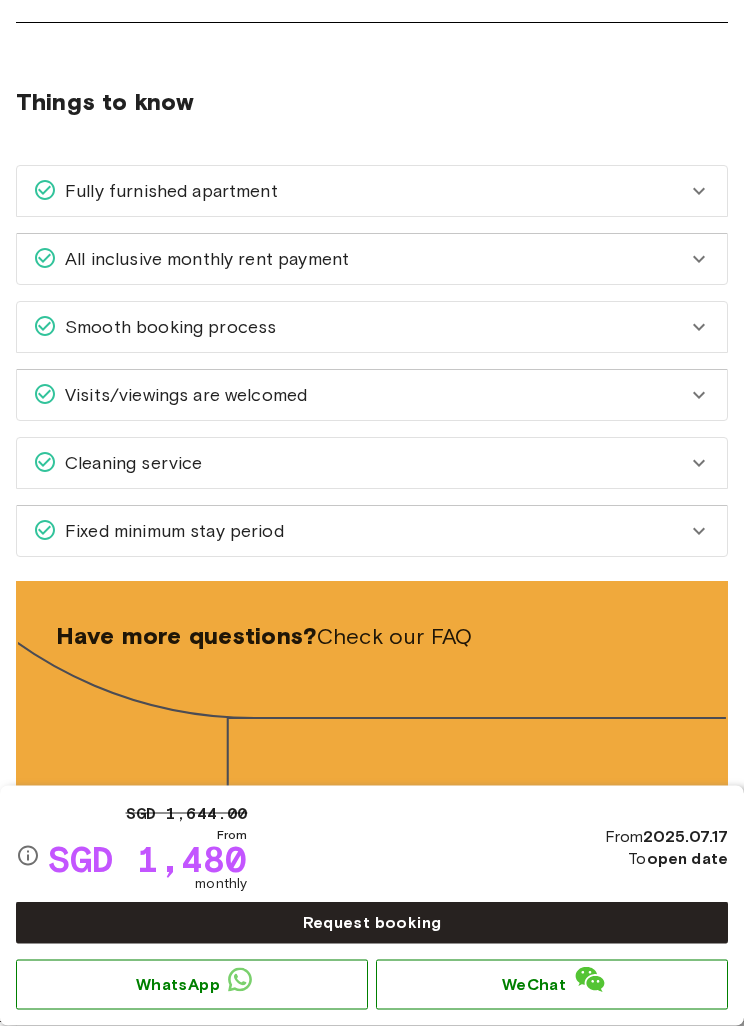scroll, scrollTop: 1937, scrollLeft: 0, axis: vertical 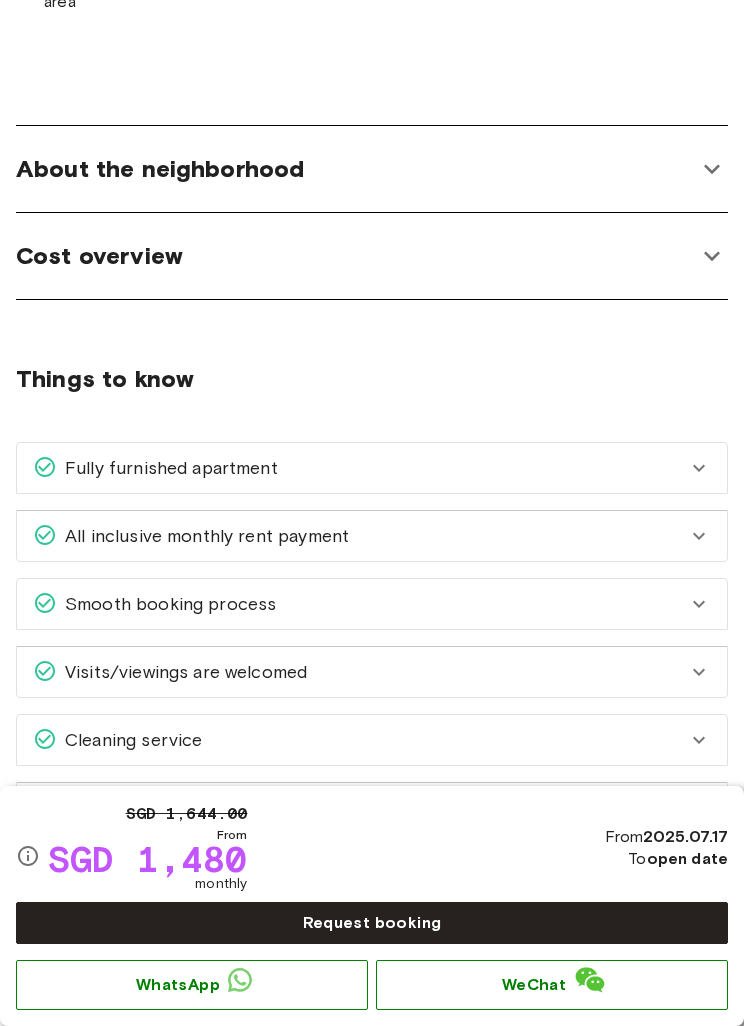 click on "Cost overview" at bounding box center (372, 256) 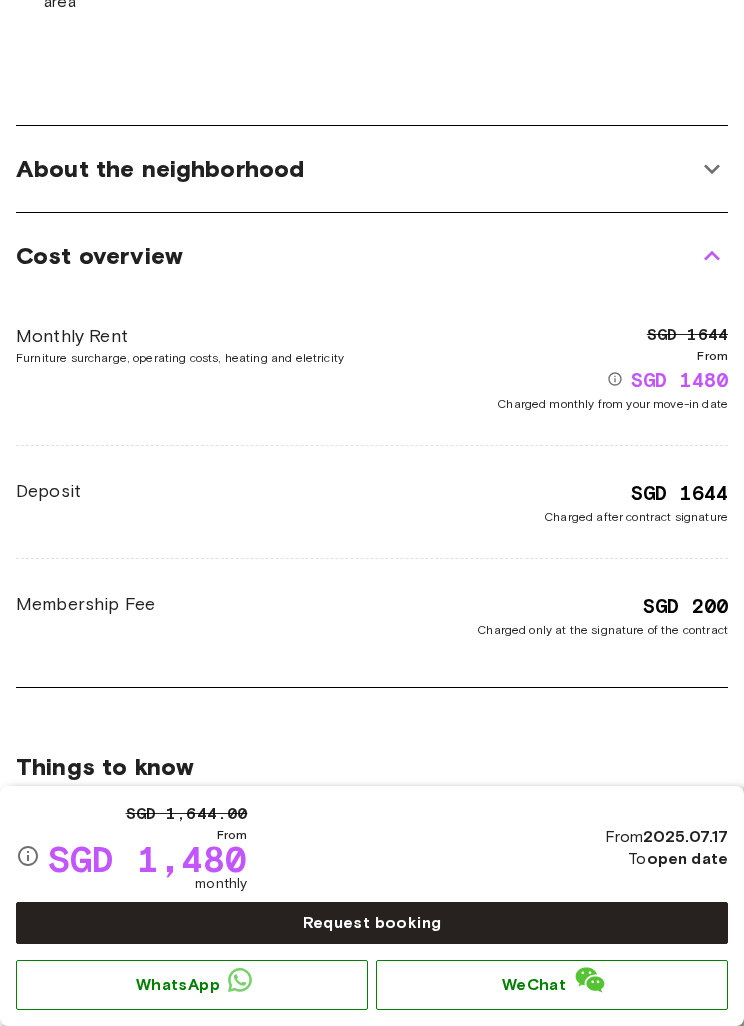 click on "About the neighborhood" at bounding box center (372, 169) 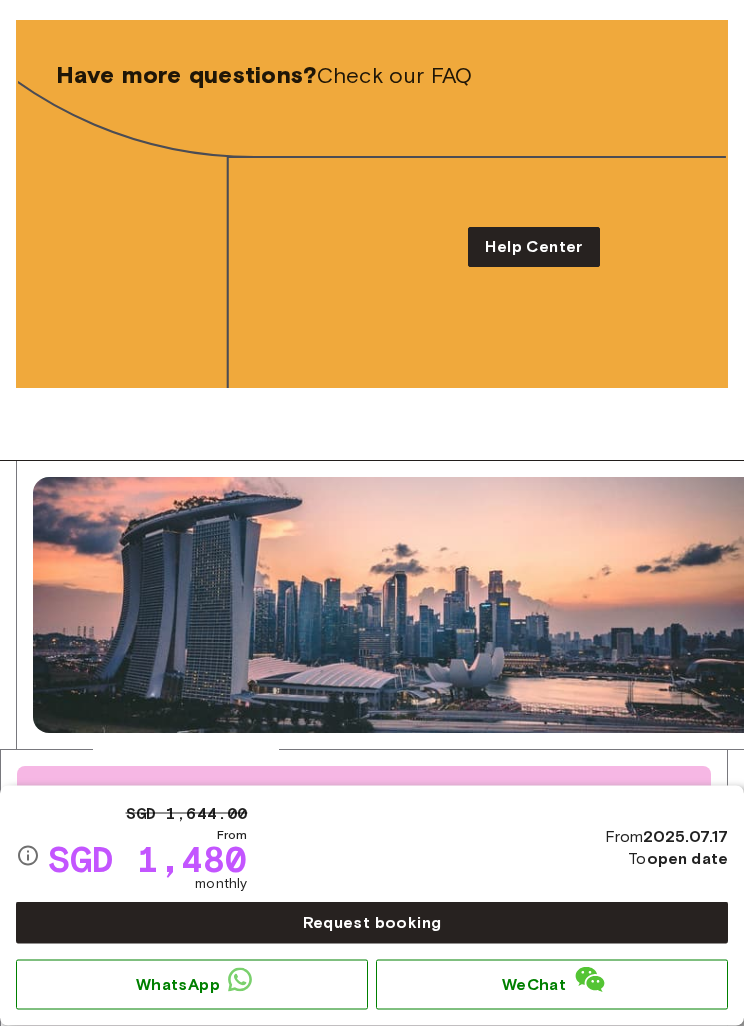 scroll, scrollTop: 3633, scrollLeft: 0, axis: vertical 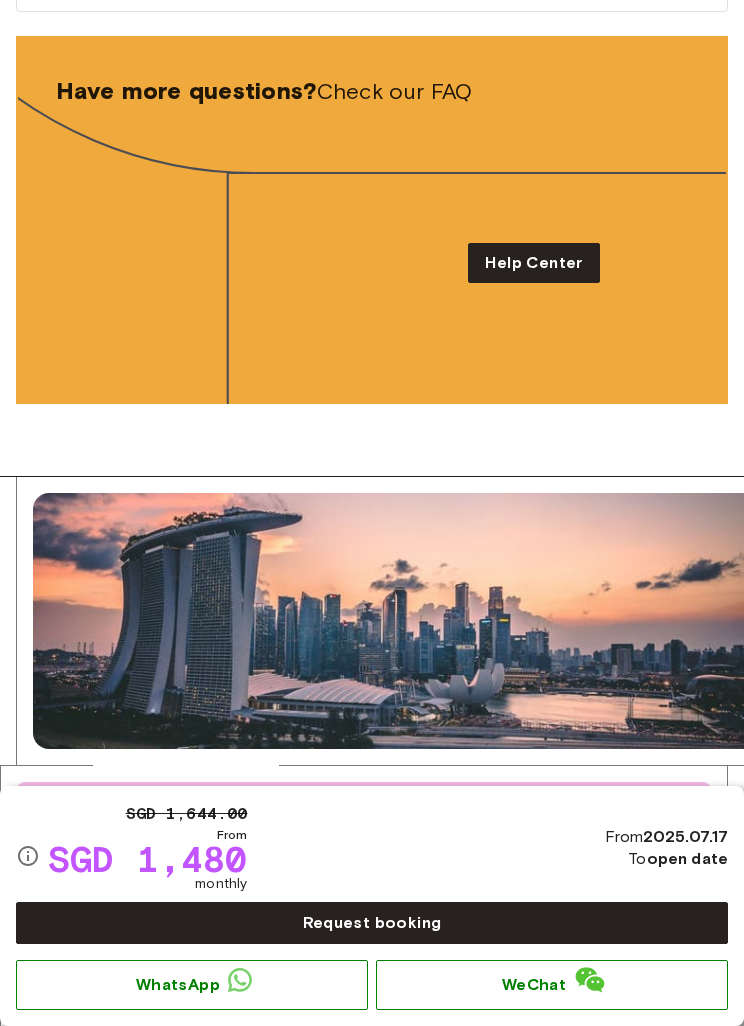 click at bounding box center [372, 220] 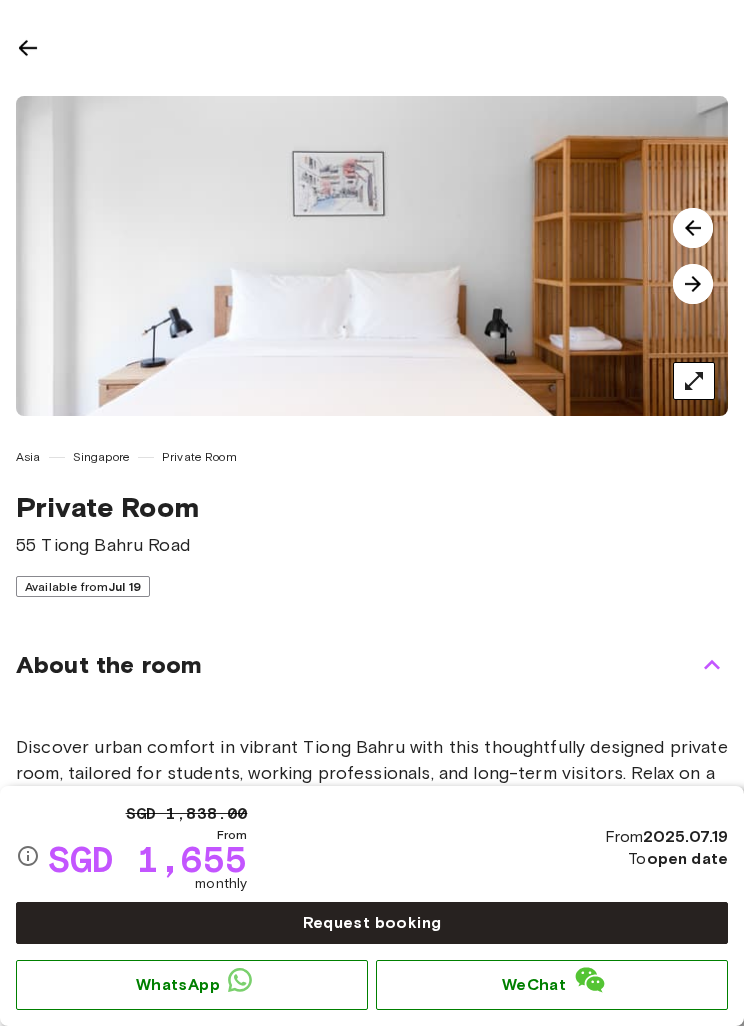 scroll, scrollTop: 0, scrollLeft: 0, axis: both 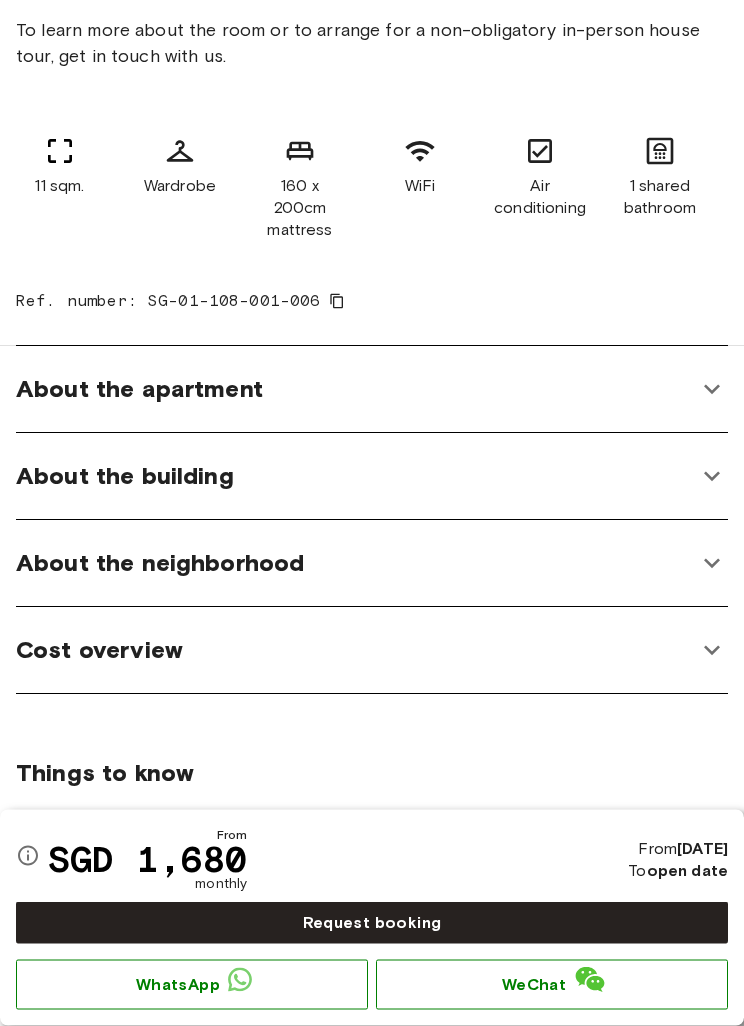 click on "About the apartment" at bounding box center [372, 390] 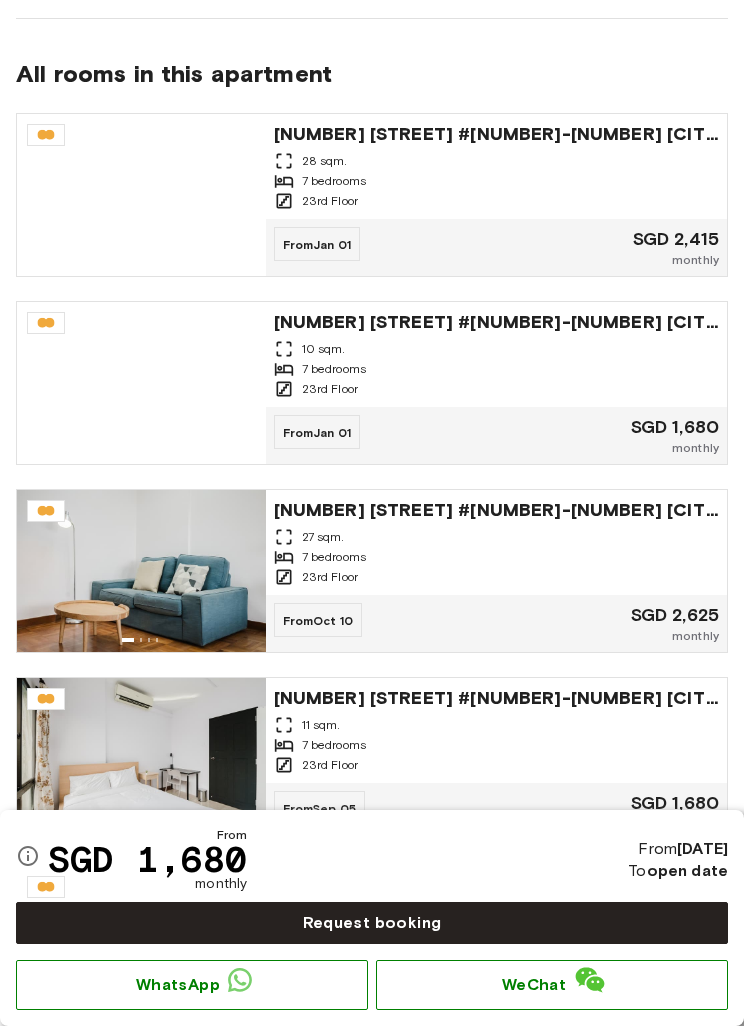 scroll, scrollTop: 1716, scrollLeft: 0, axis: vertical 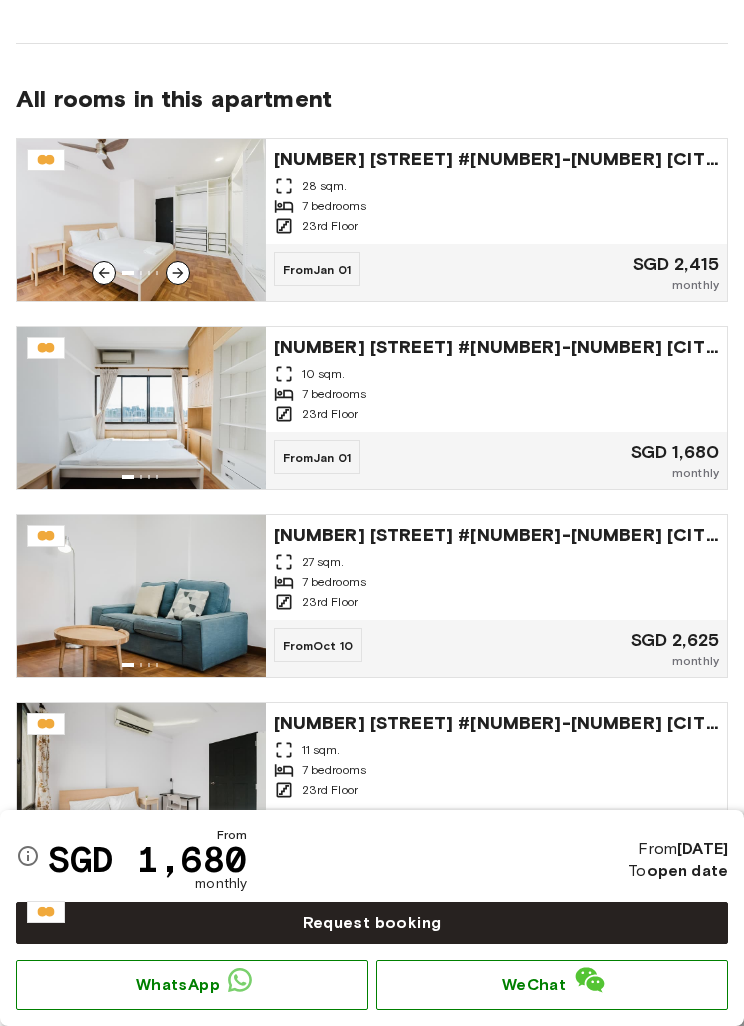click on "7 bedrooms" at bounding box center [497, 206] 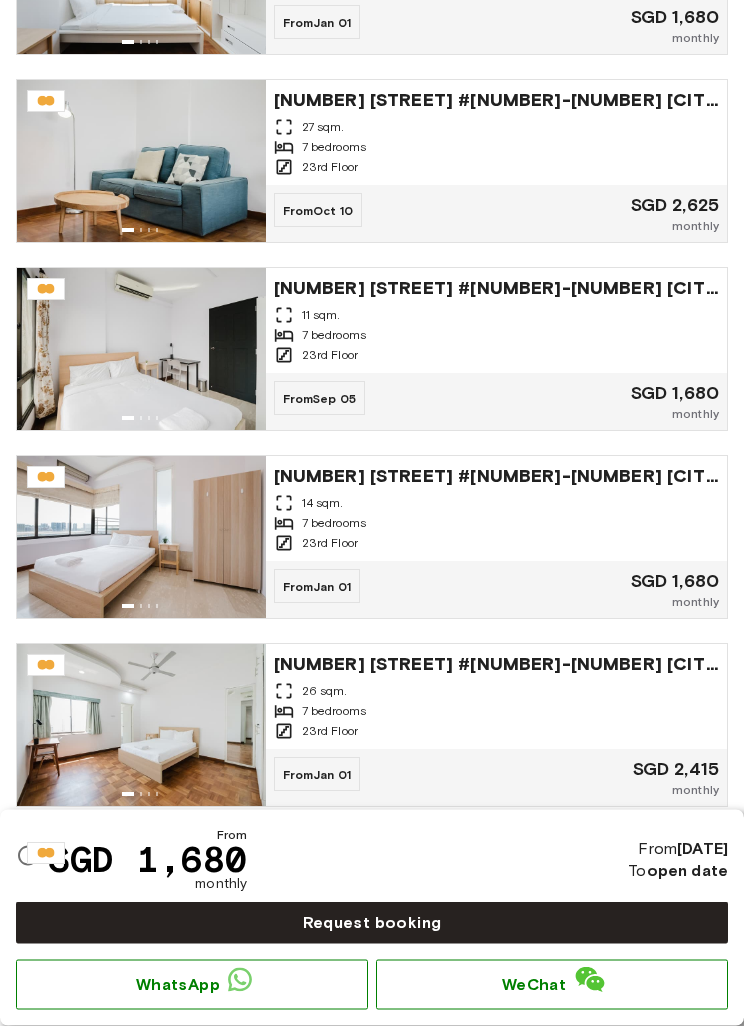 scroll, scrollTop: 2160, scrollLeft: 0, axis: vertical 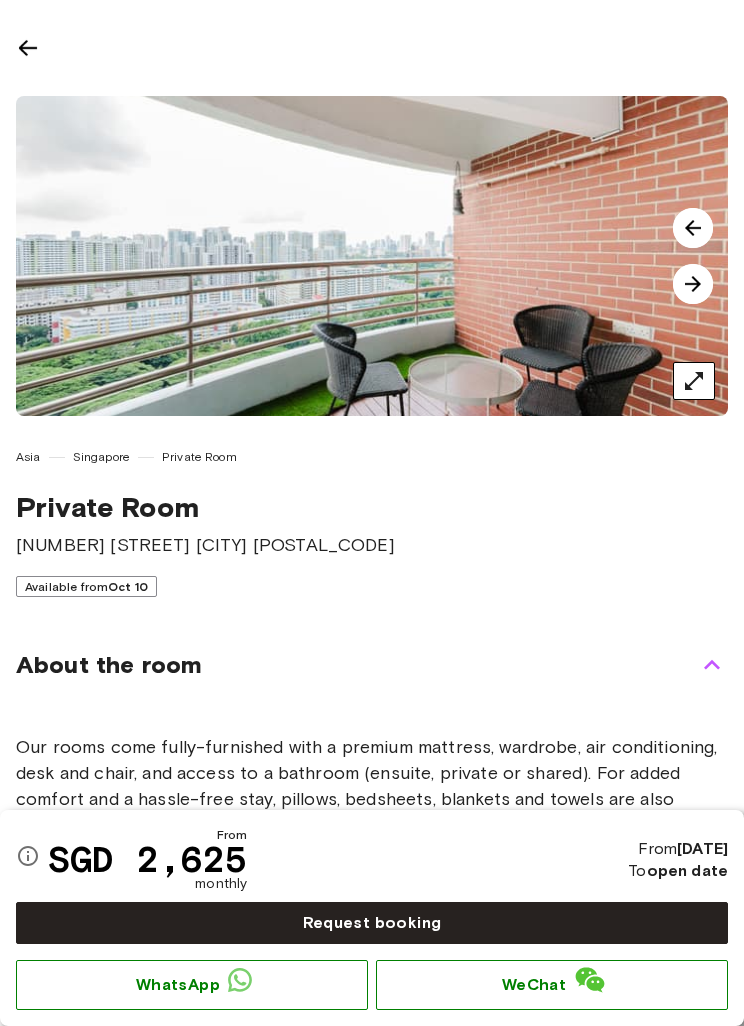click on "About the room" at bounding box center [372, 665] 